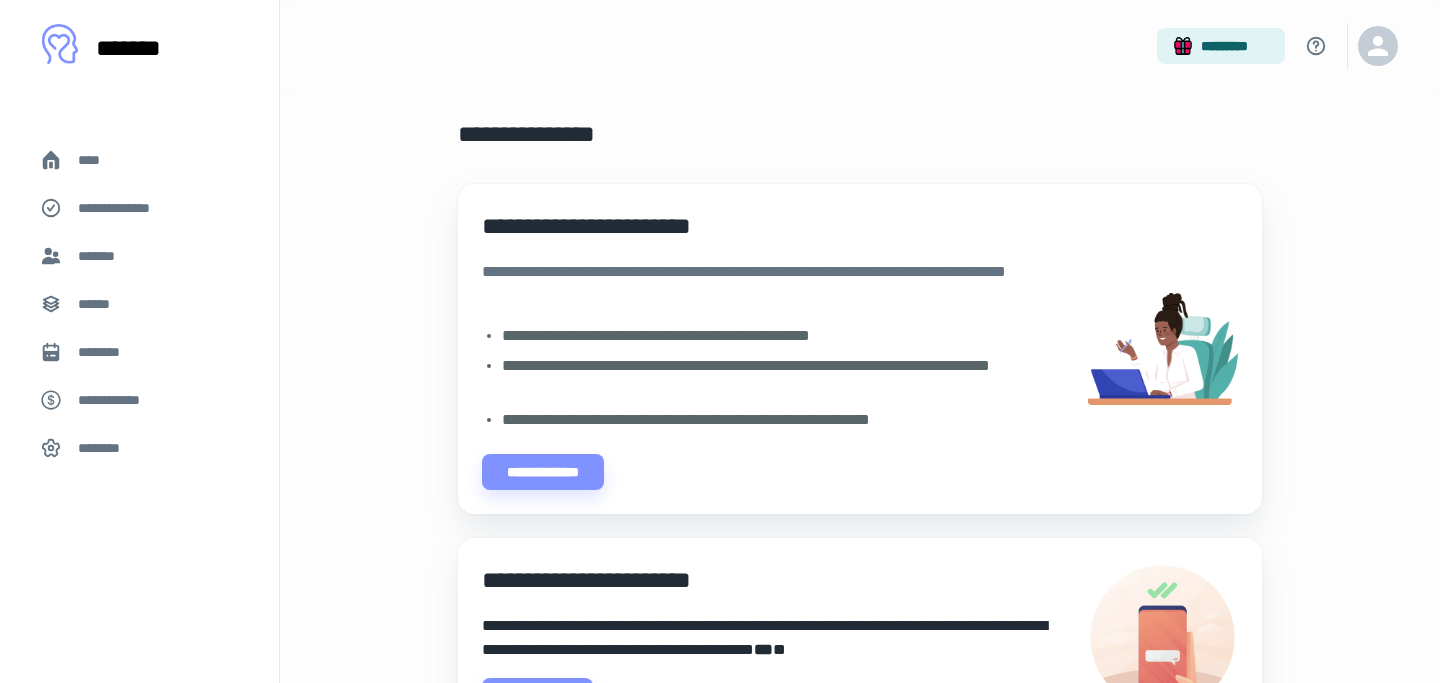 scroll, scrollTop: 583, scrollLeft: 0, axis: vertical 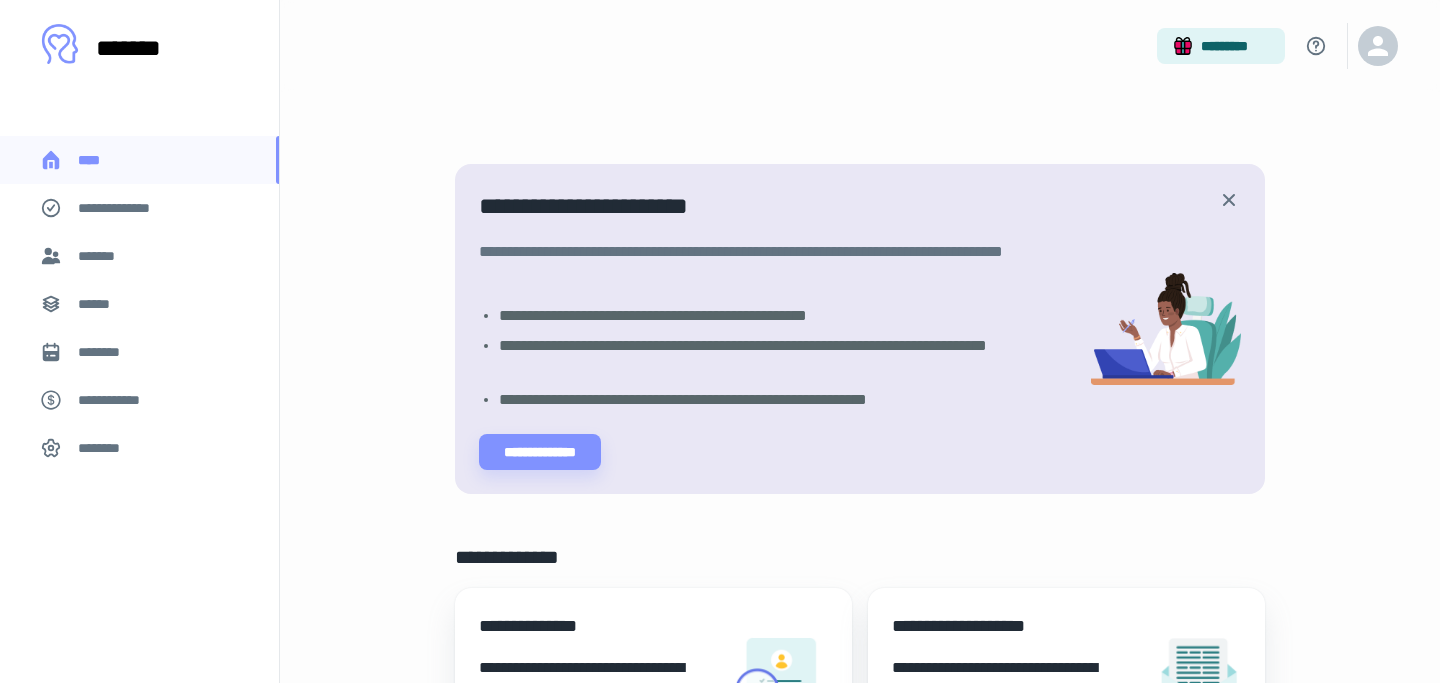 click on "*******" at bounding box center [139, 256] 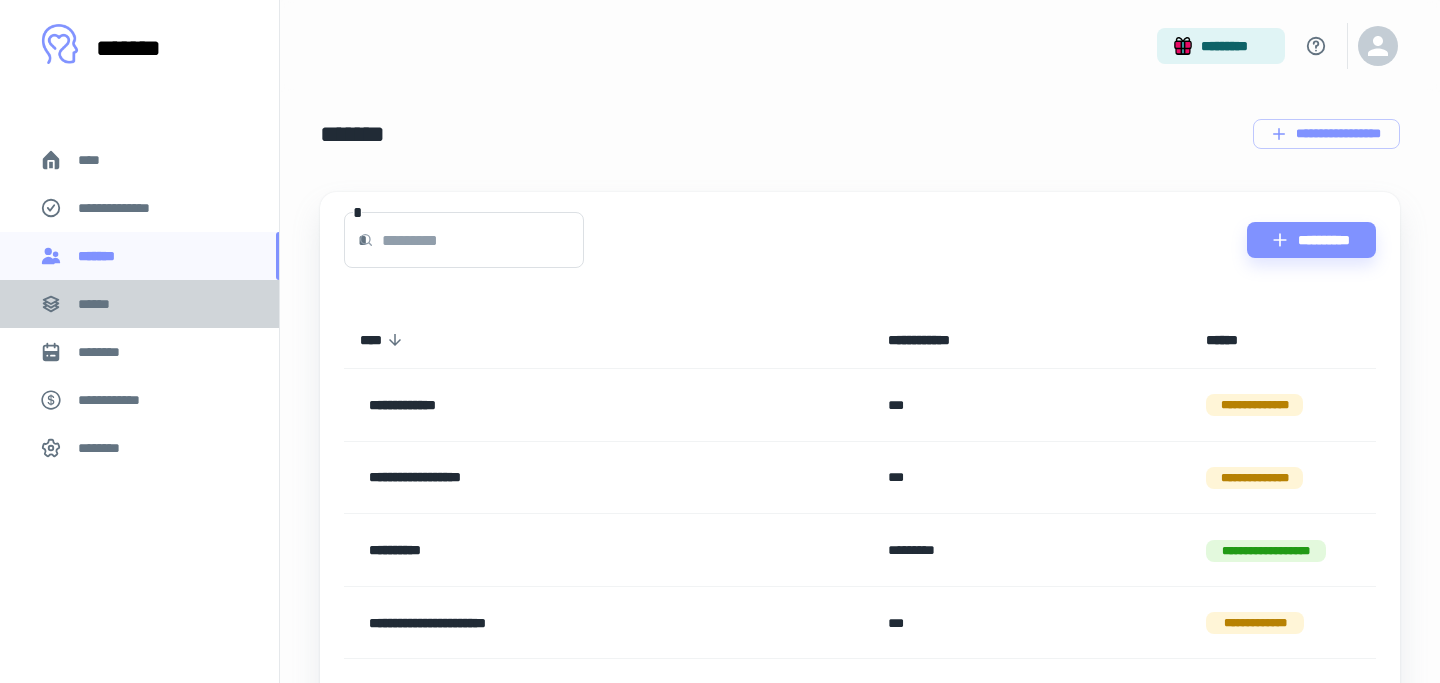 click on "******" at bounding box center [139, 304] 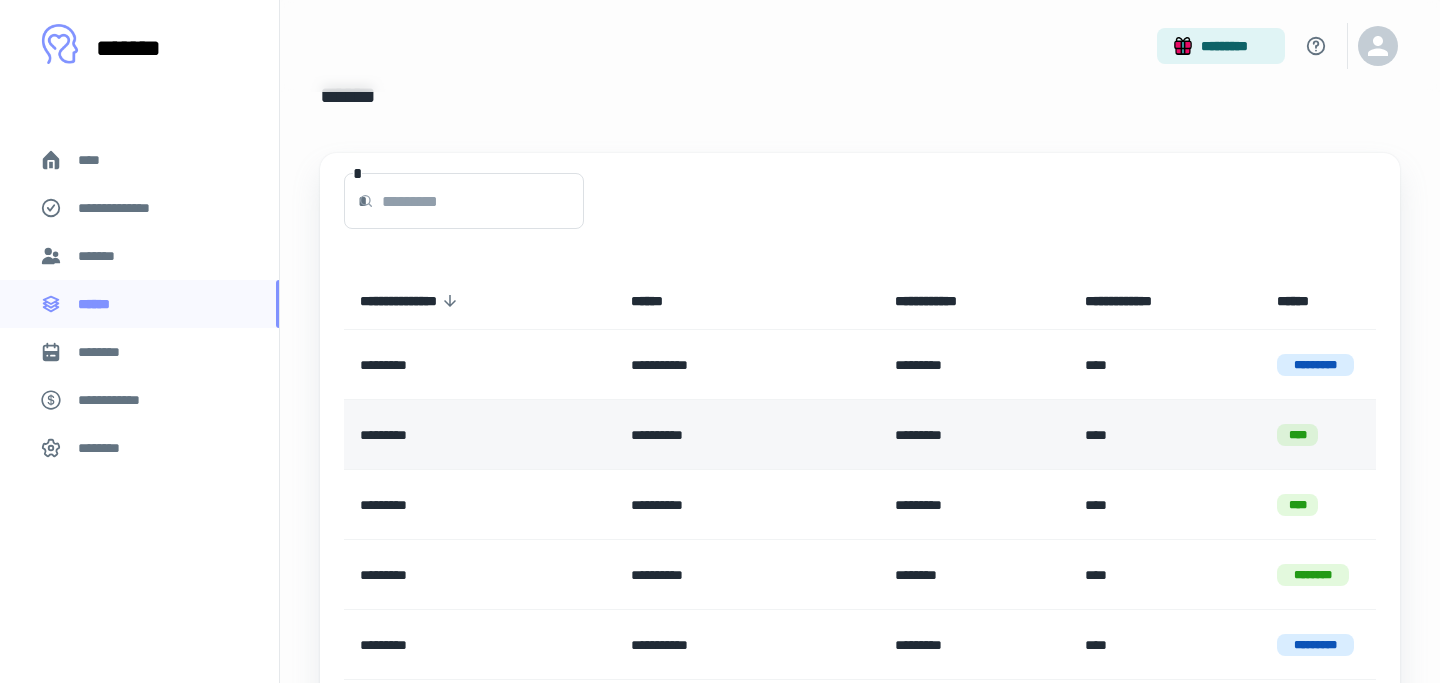 scroll, scrollTop: 0, scrollLeft: 0, axis: both 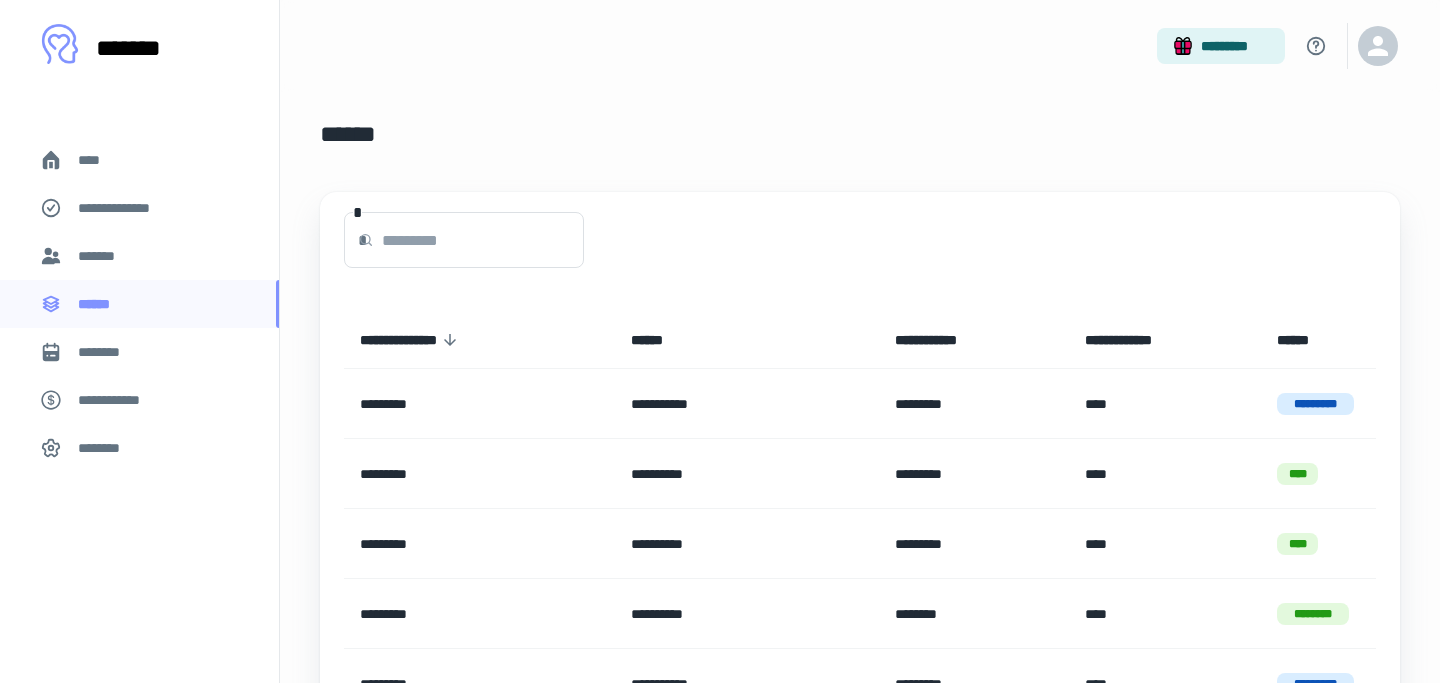 click on "*******" at bounding box center (100, 256) 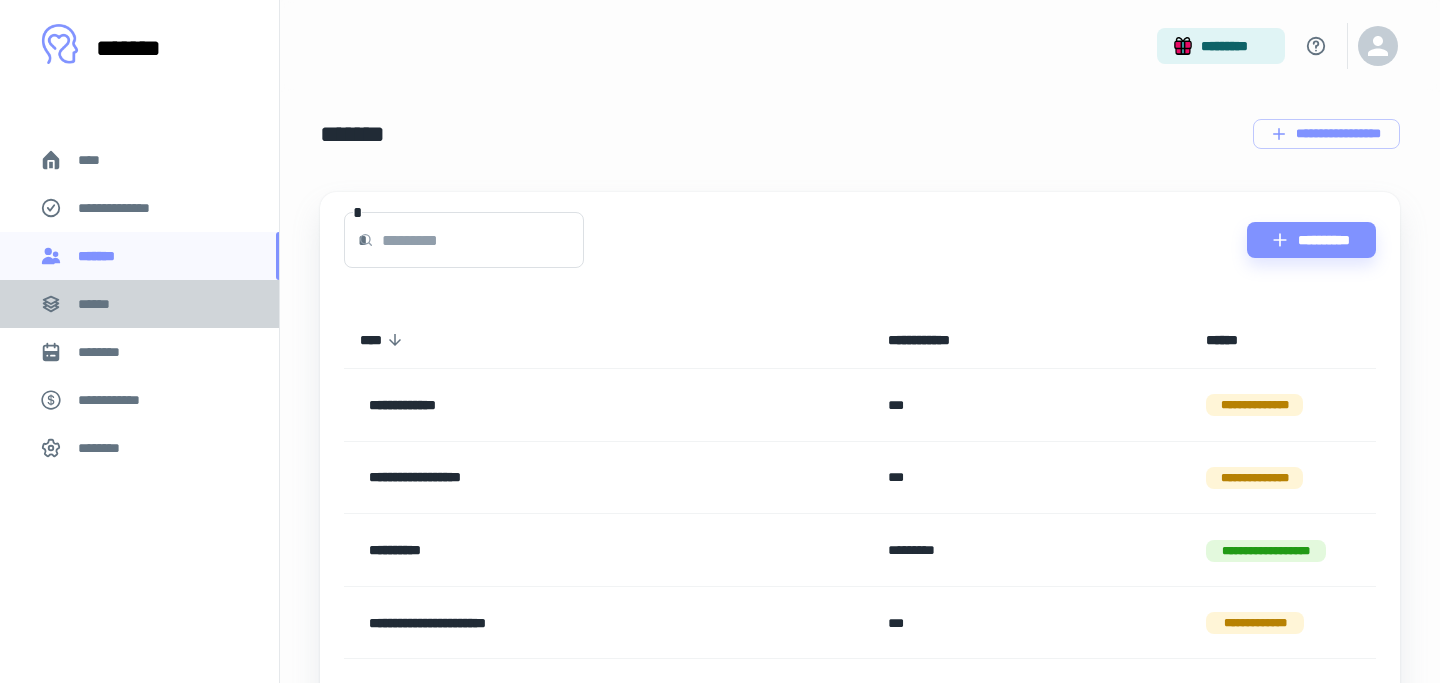 click on "******" at bounding box center [100, 304] 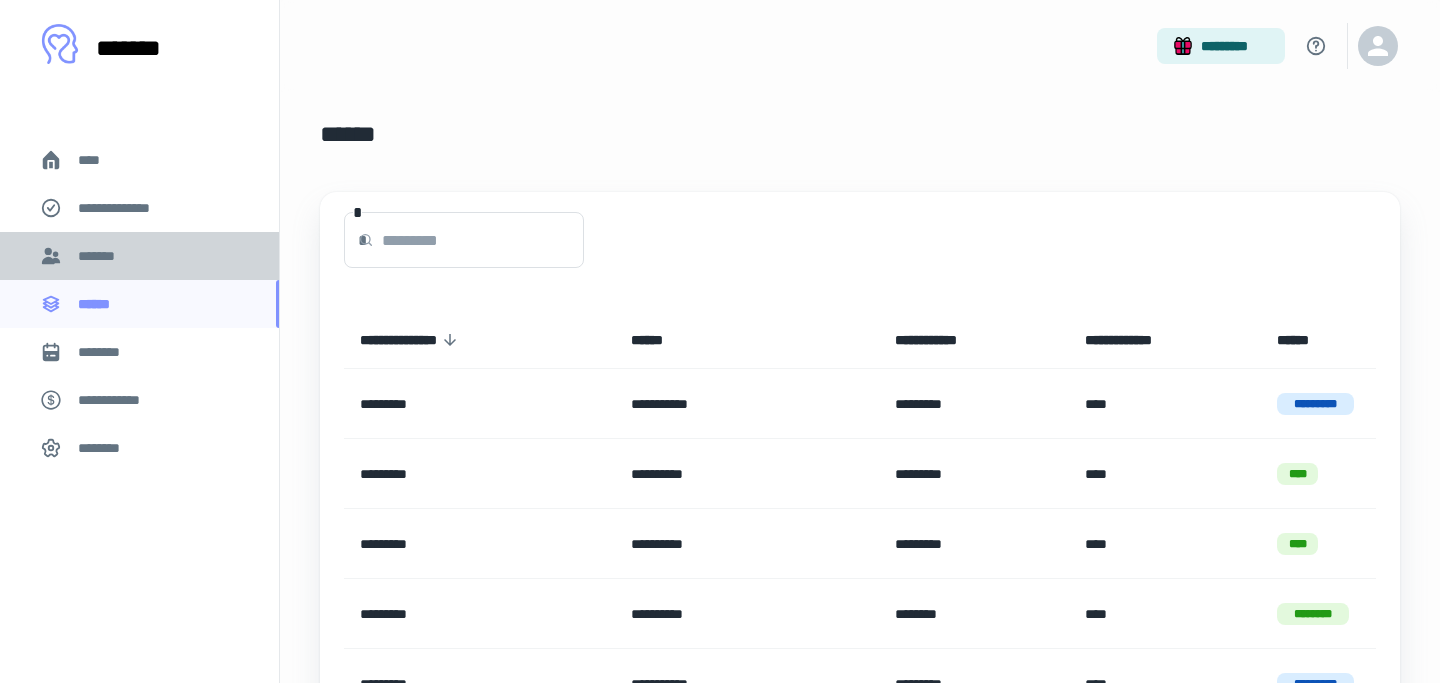 click on "*******" at bounding box center (100, 256) 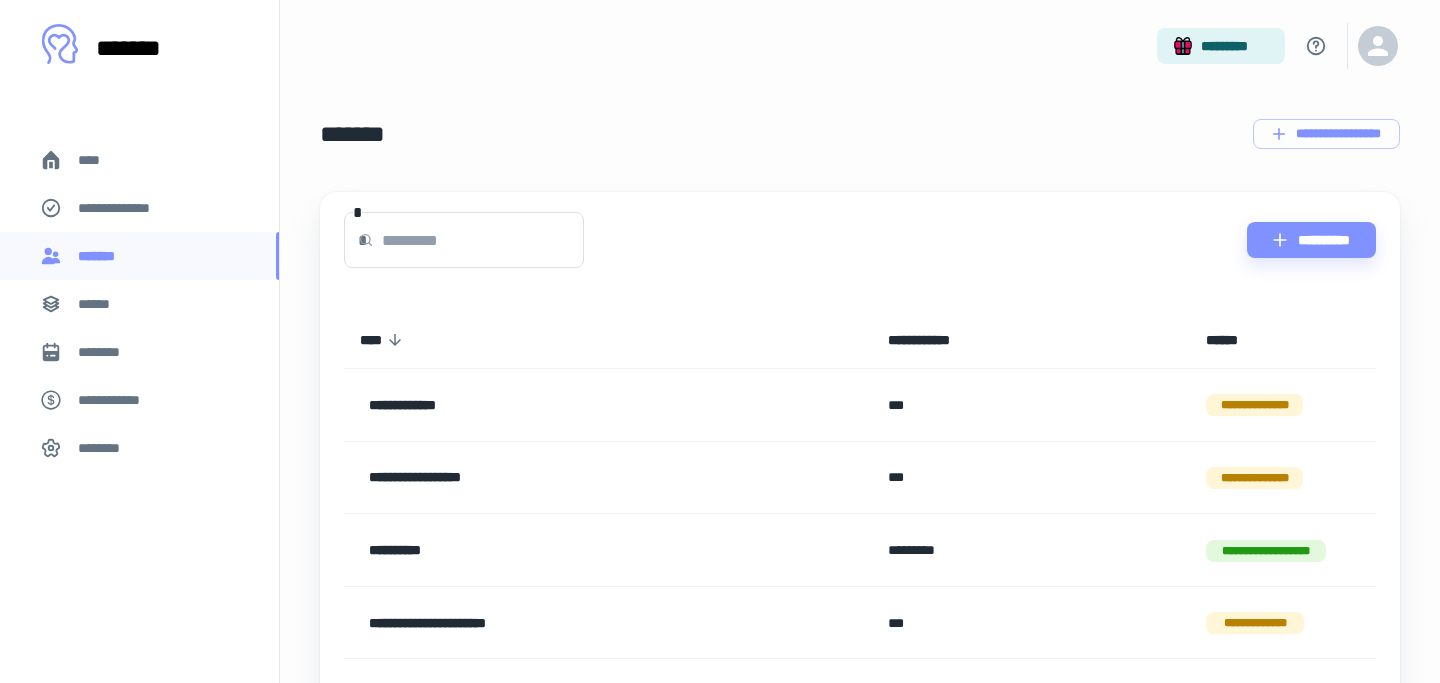 click on "**********" at bounding box center [119, 400] 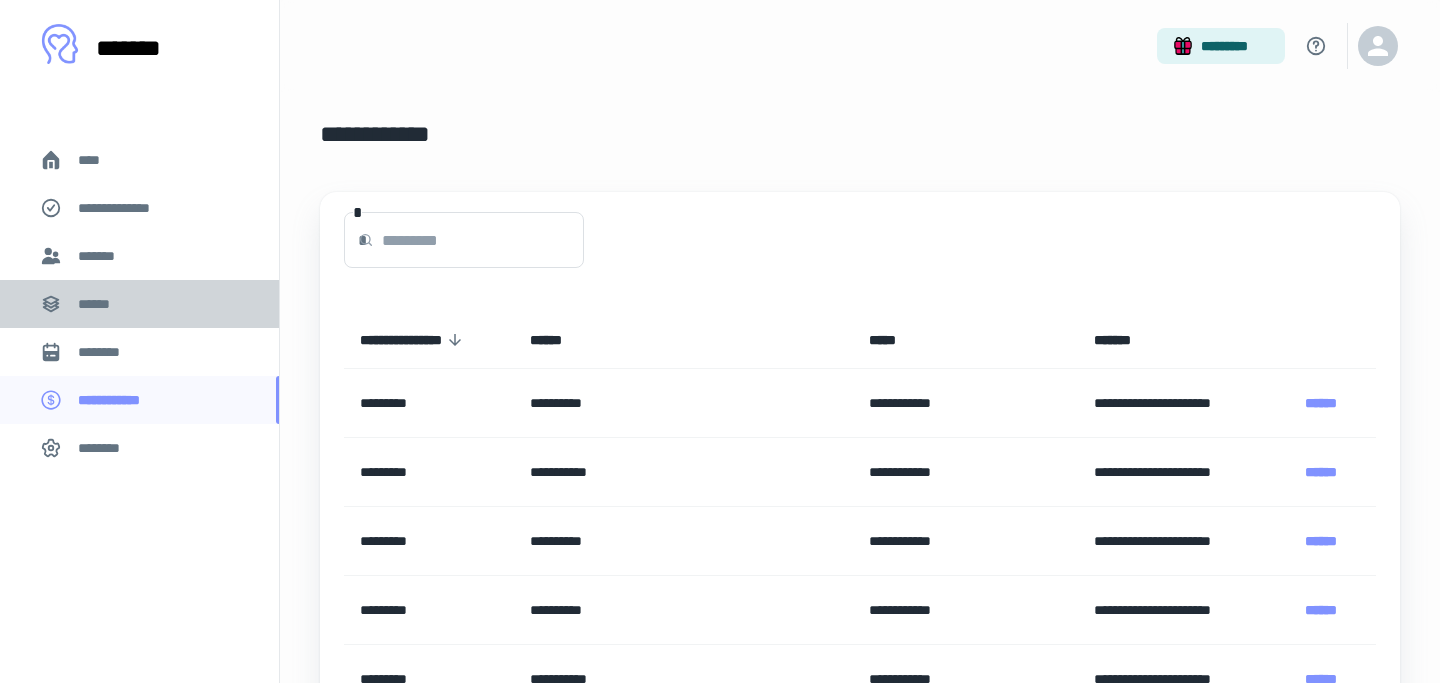 click on "******" at bounding box center [100, 304] 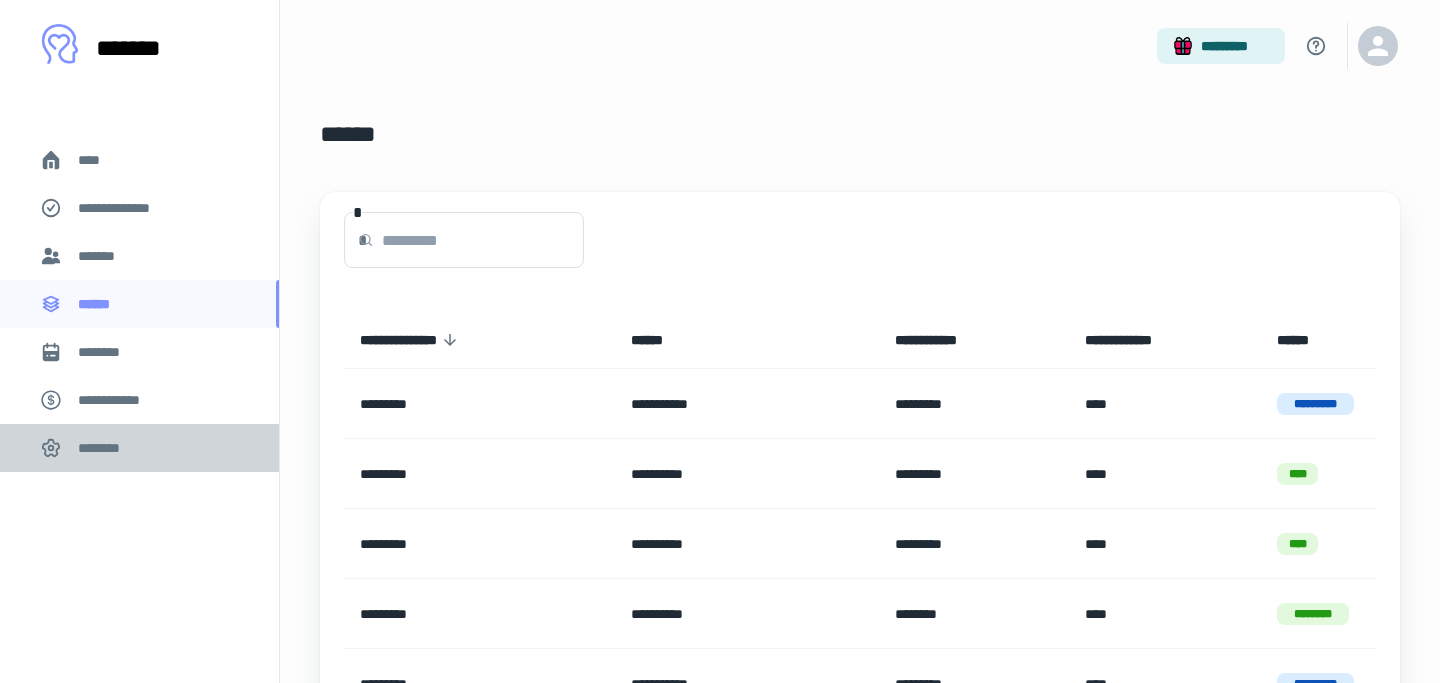 click on "********" at bounding box center [105, 448] 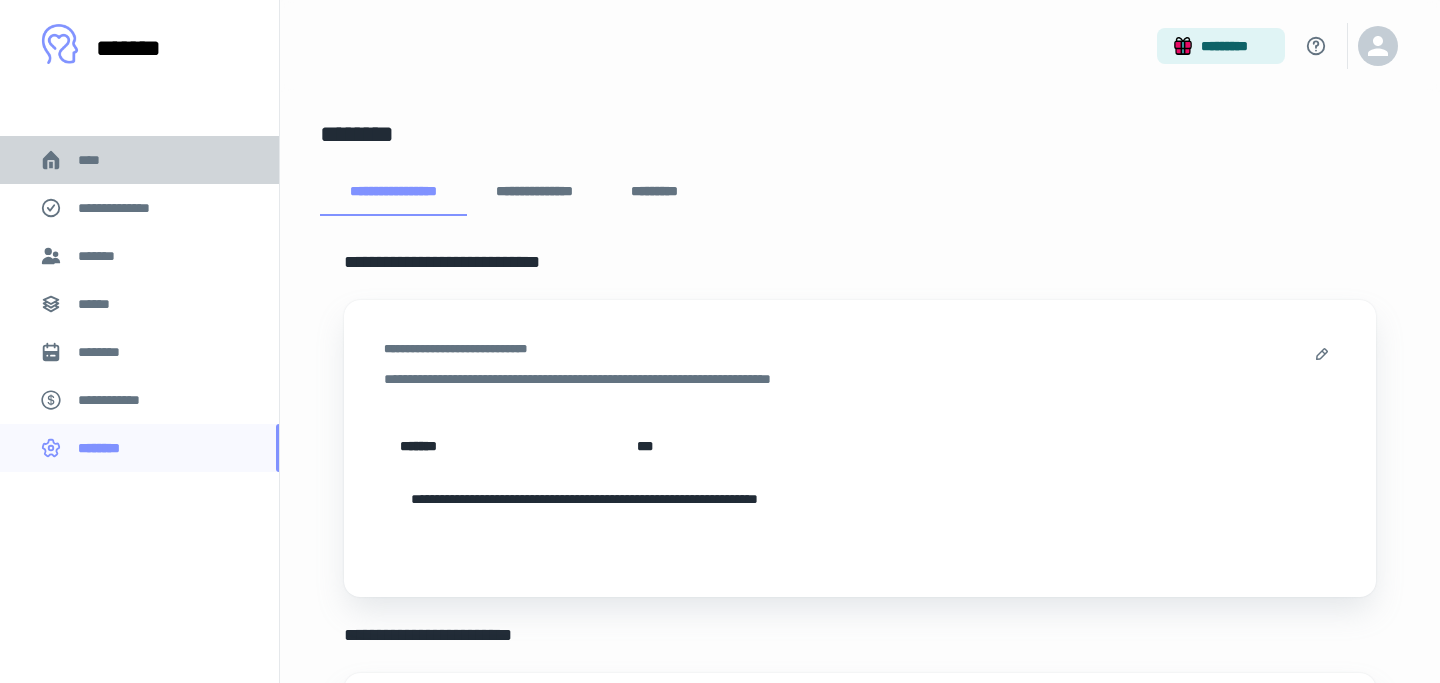 click on "****" at bounding box center [97, 160] 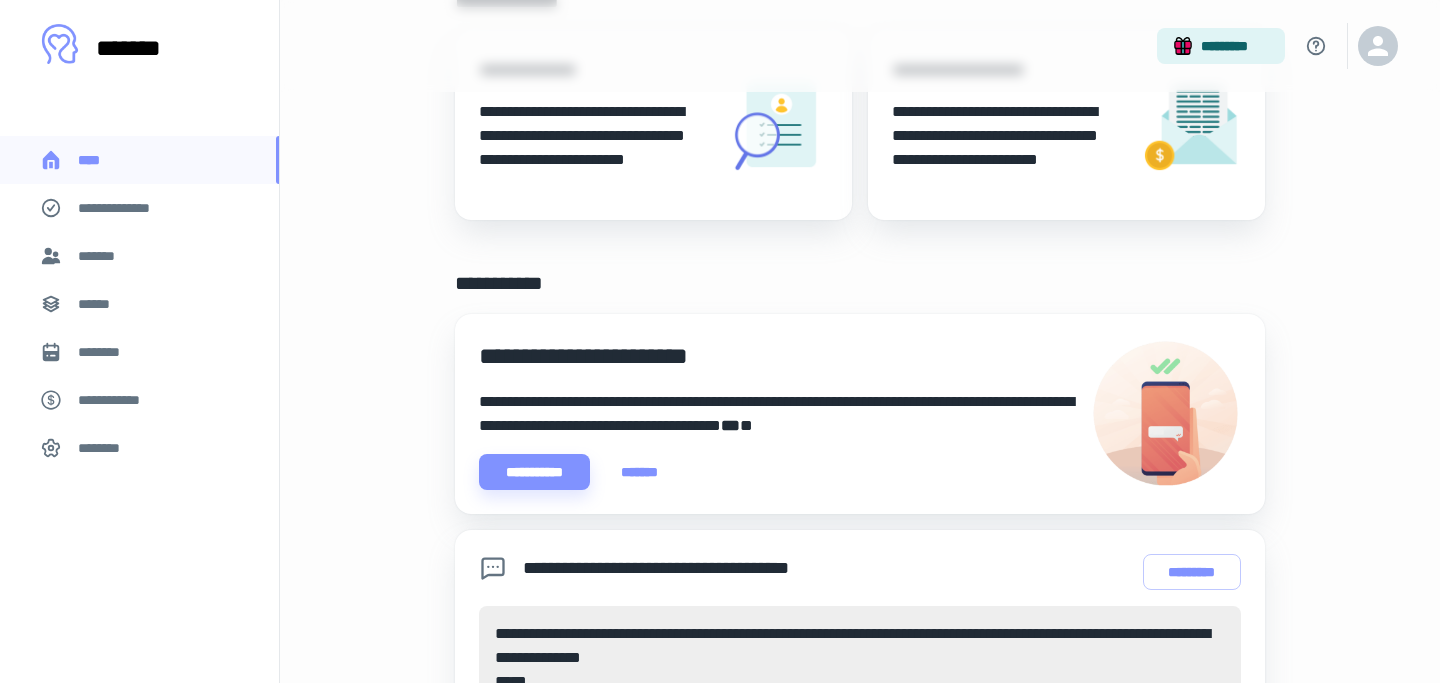 scroll, scrollTop: 631, scrollLeft: 0, axis: vertical 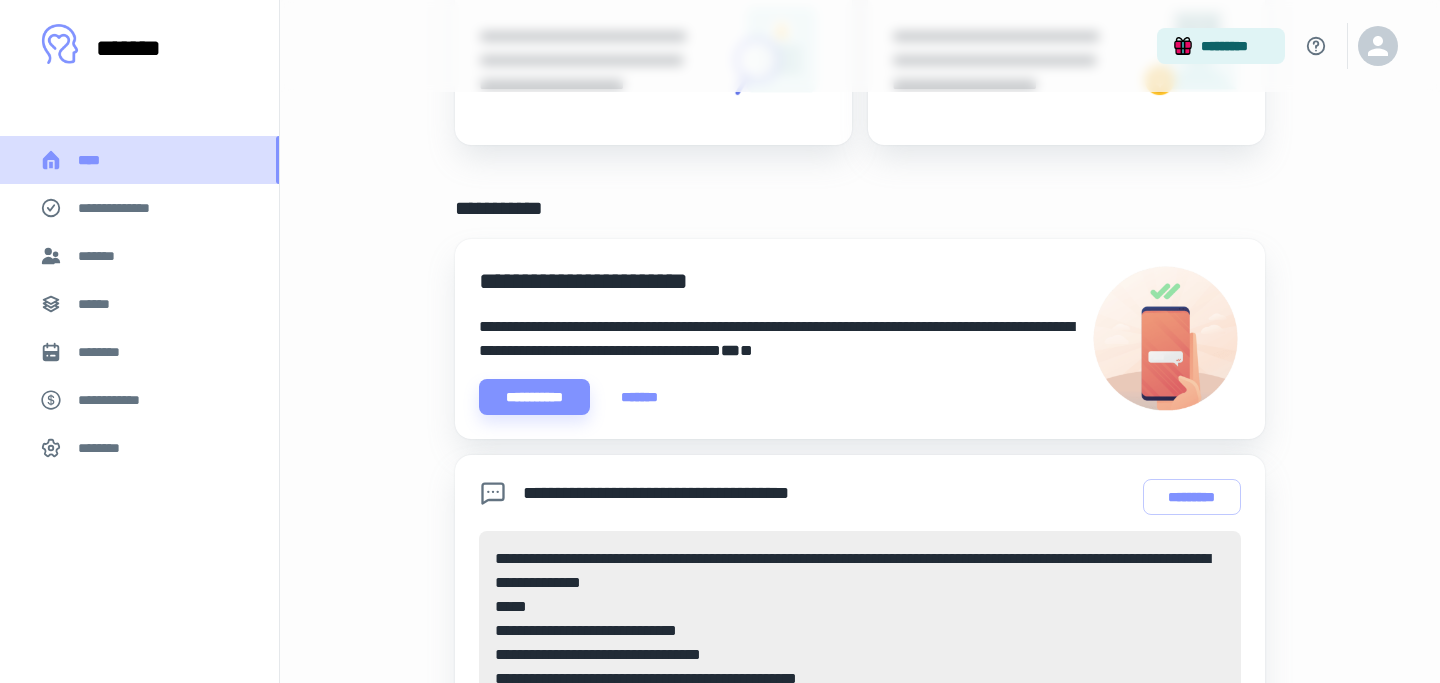 click on "****" at bounding box center [97, 160] 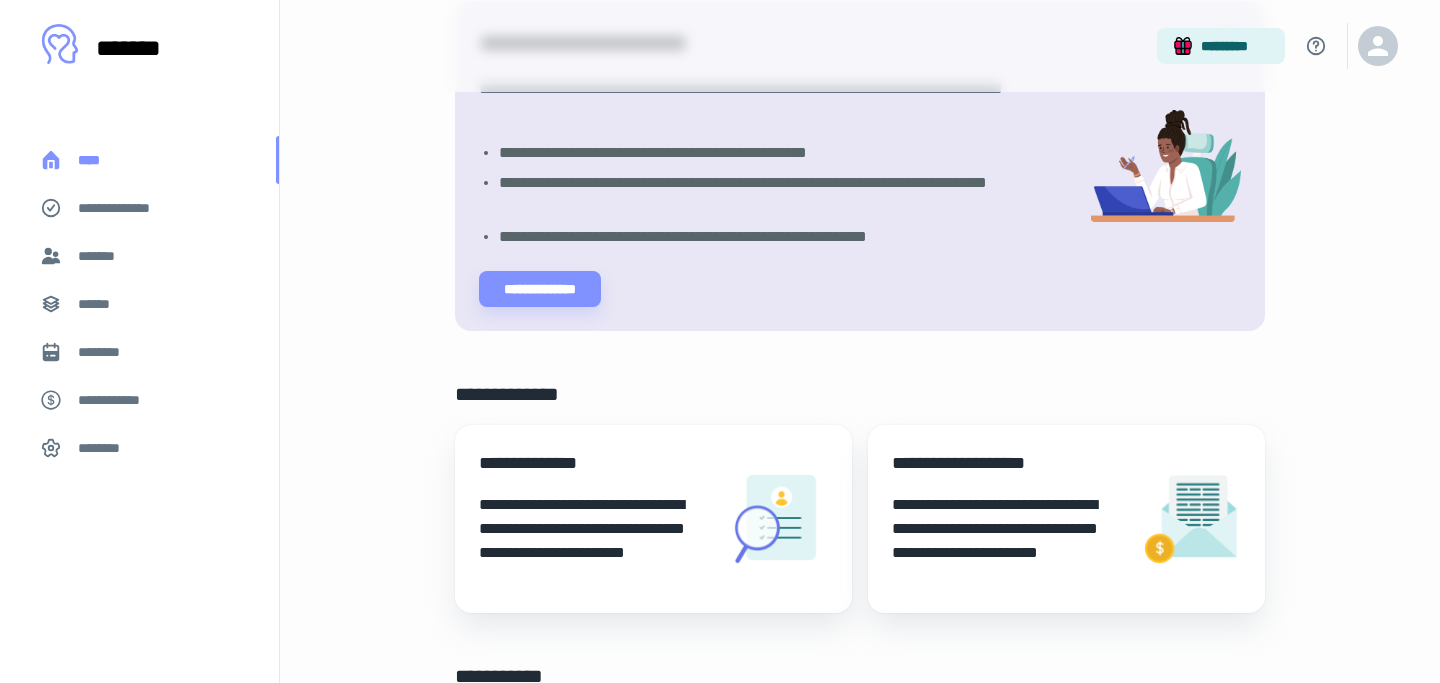 scroll, scrollTop: 0, scrollLeft: 0, axis: both 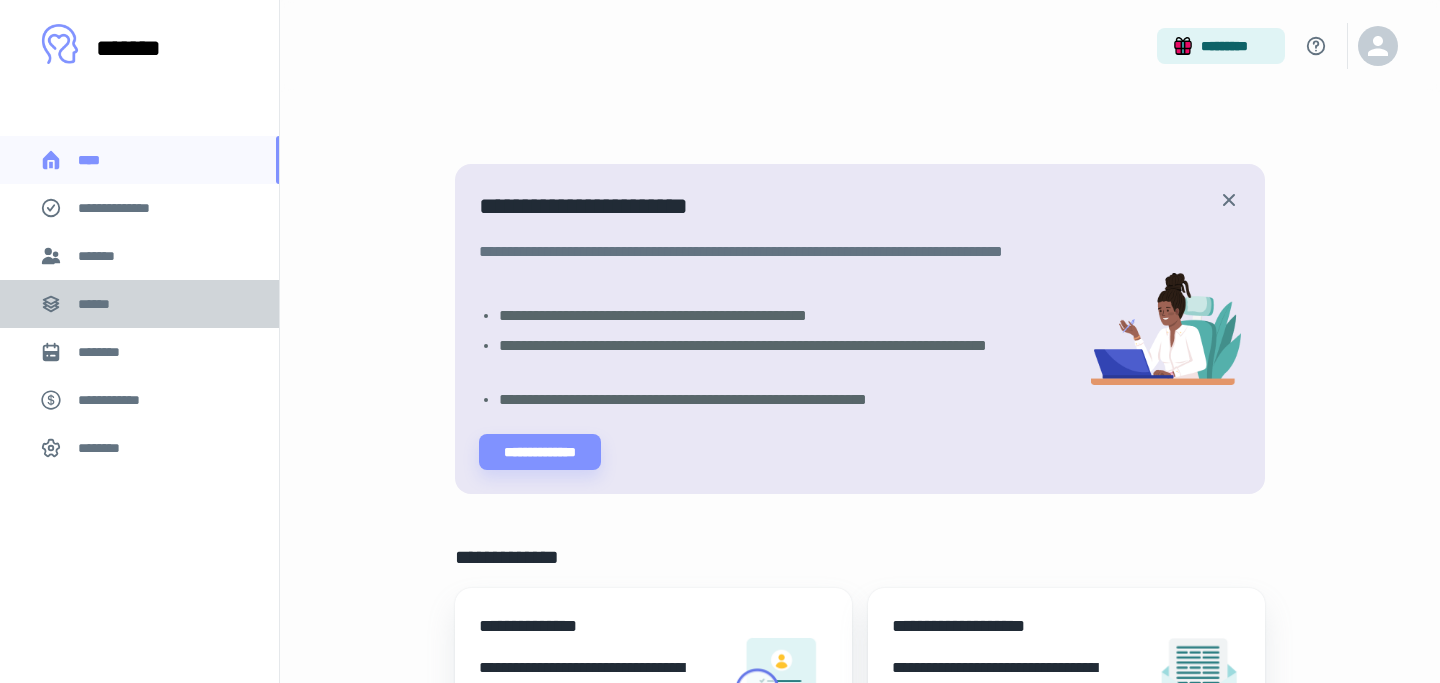 click on "******" at bounding box center (100, 304) 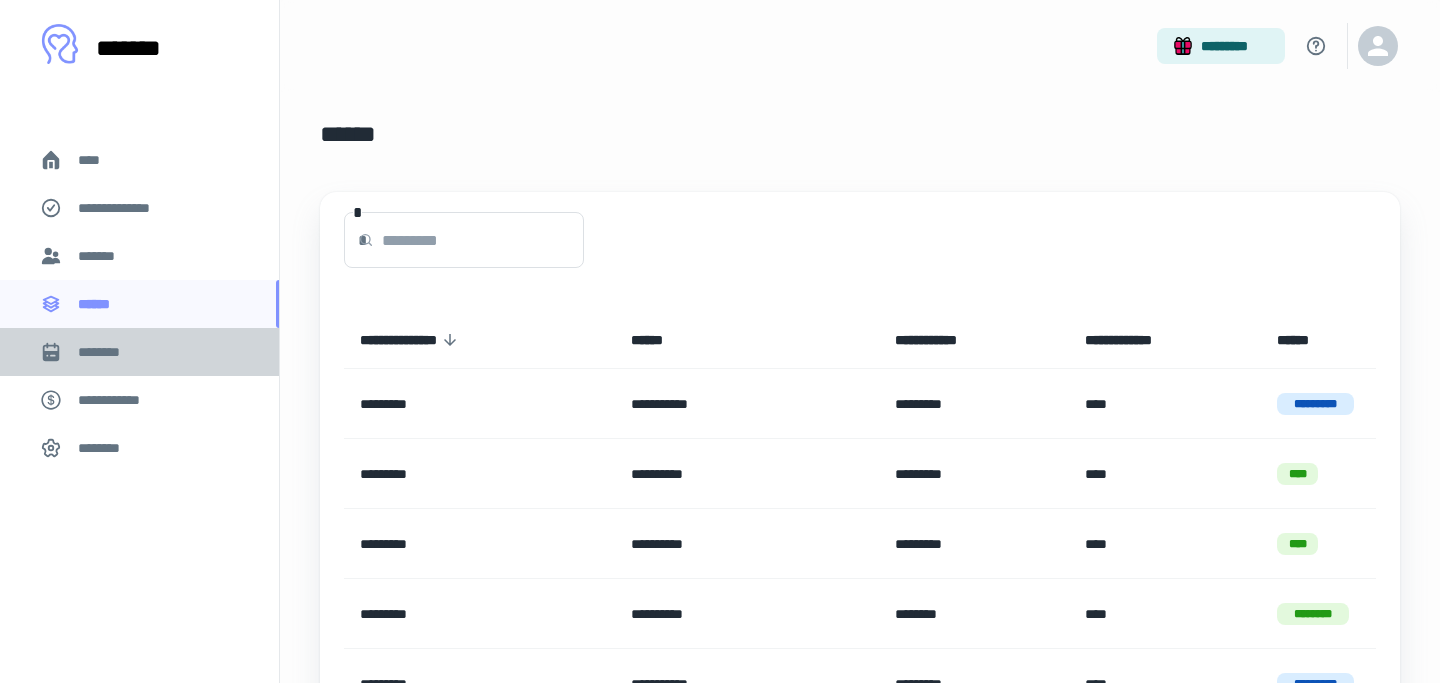 click on "********" at bounding box center [107, 352] 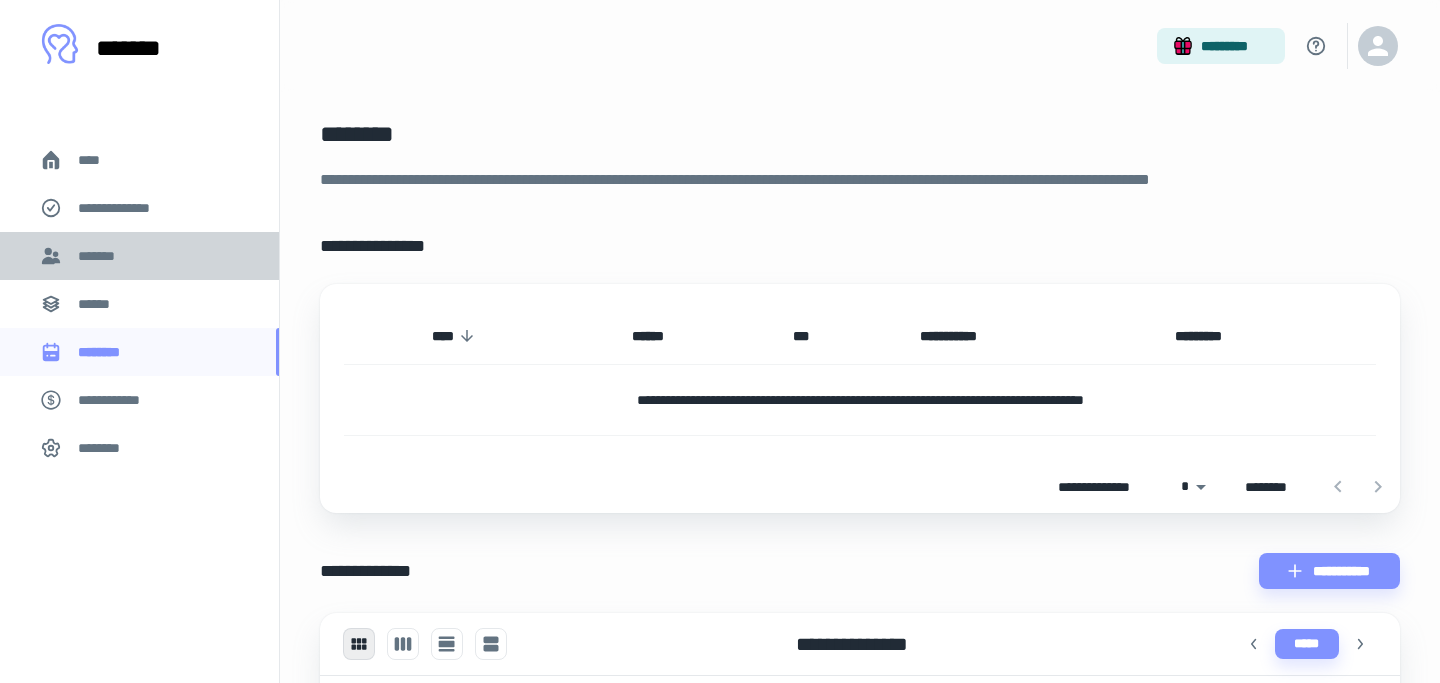 click on "*******" at bounding box center (100, 256) 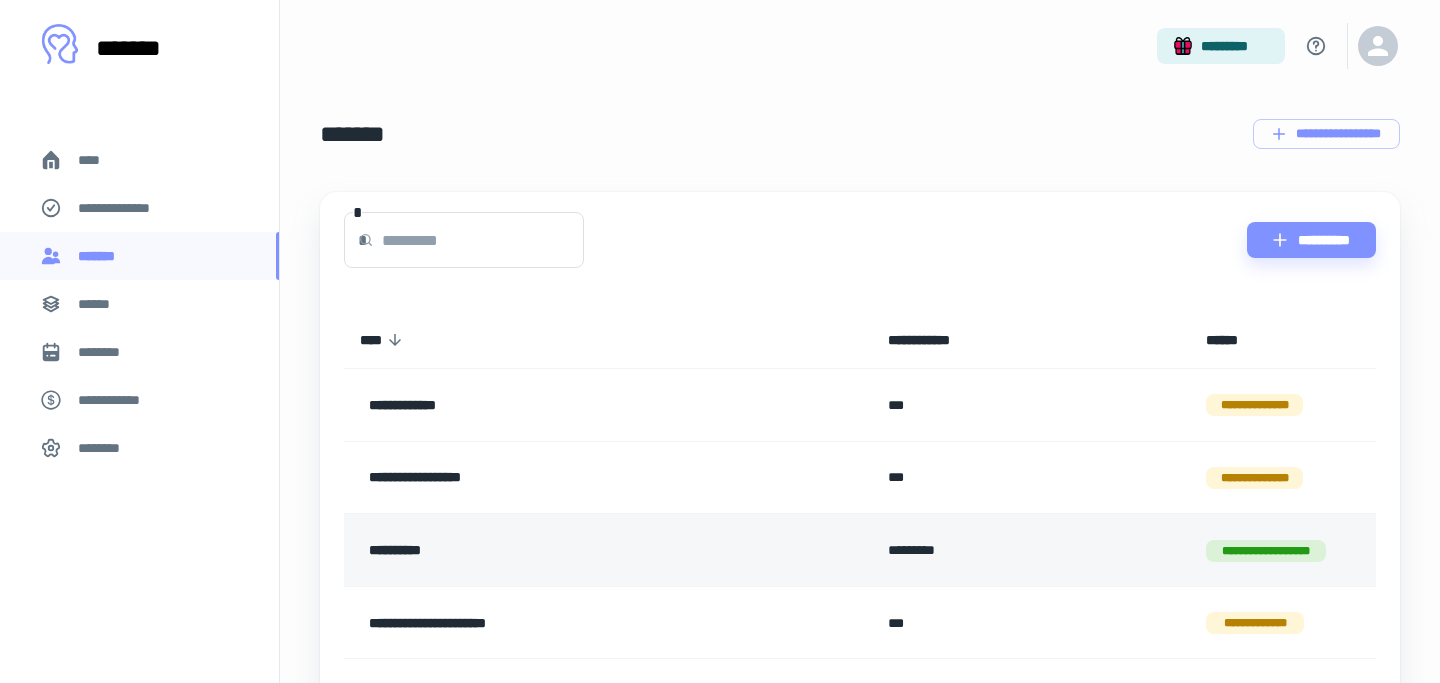 click on "**********" at bounding box center [559, 550] 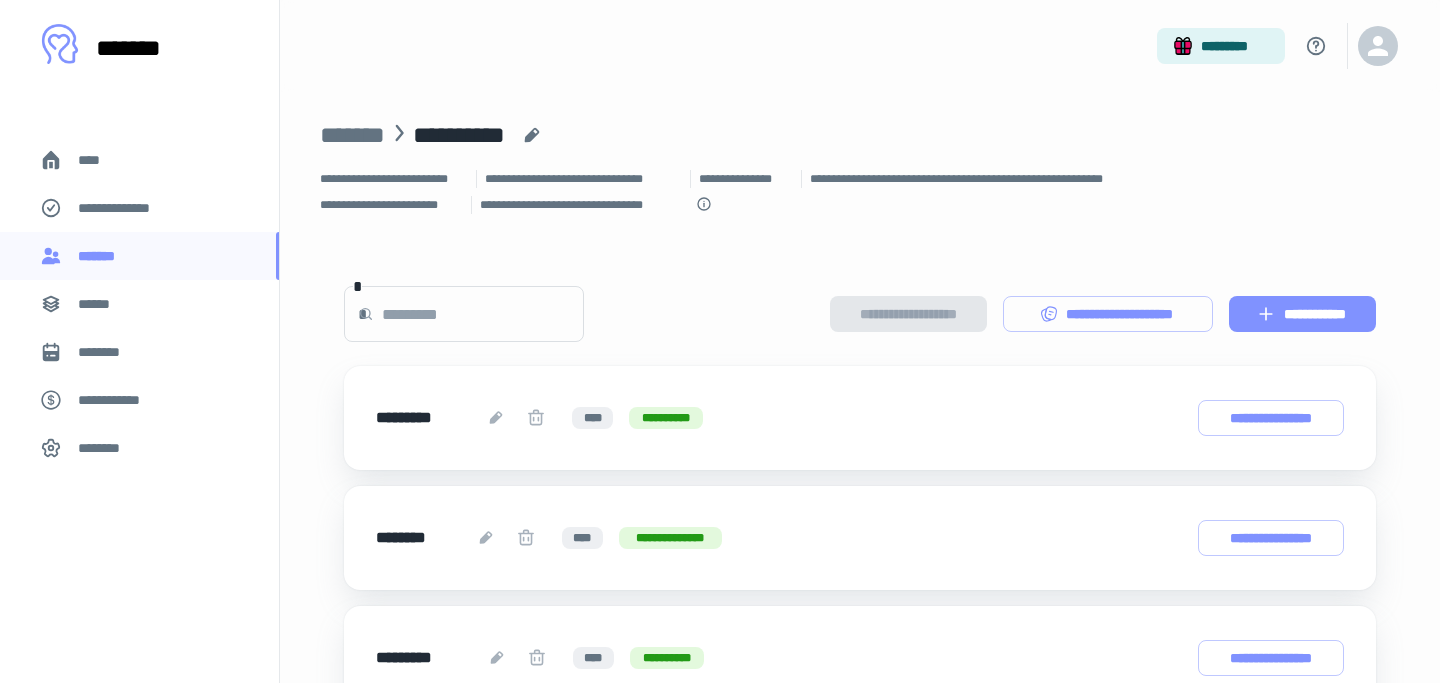 click on "**********" at bounding box center (1302, 314) 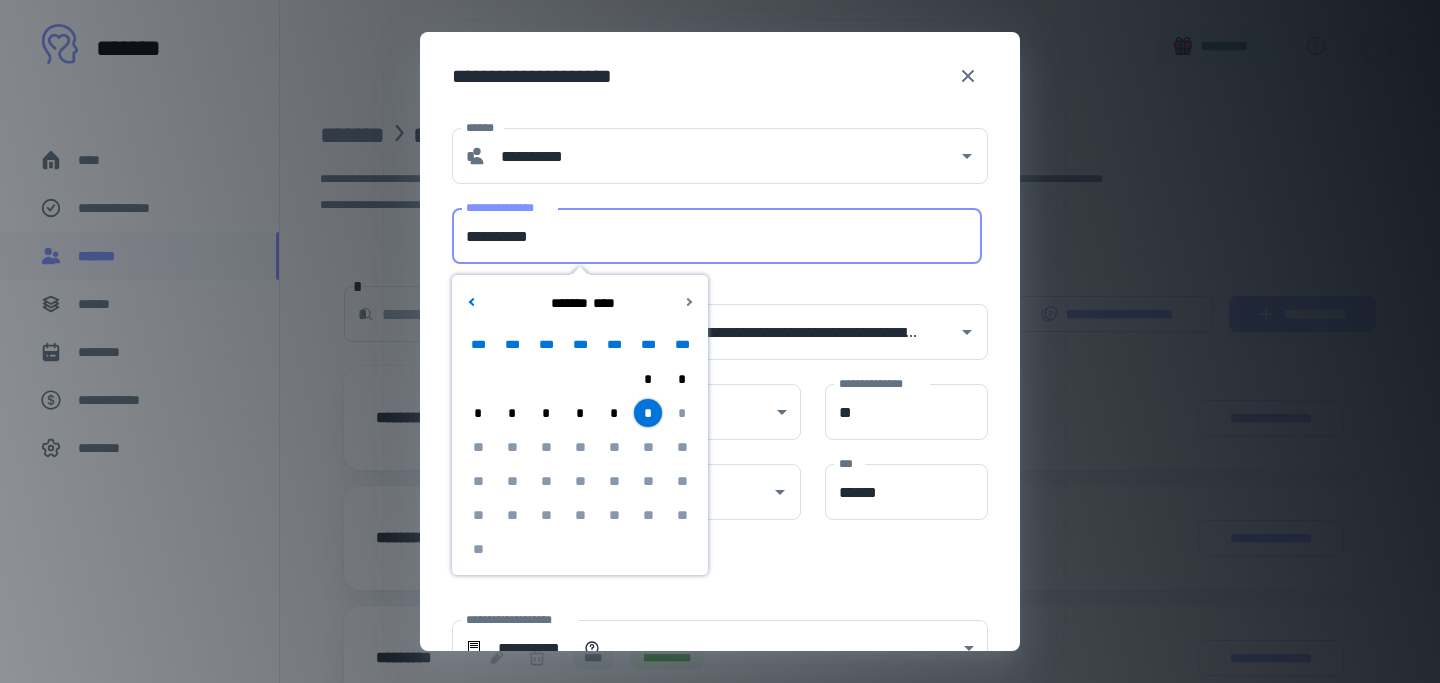 click on "**********" at bounding box center (717, 236) 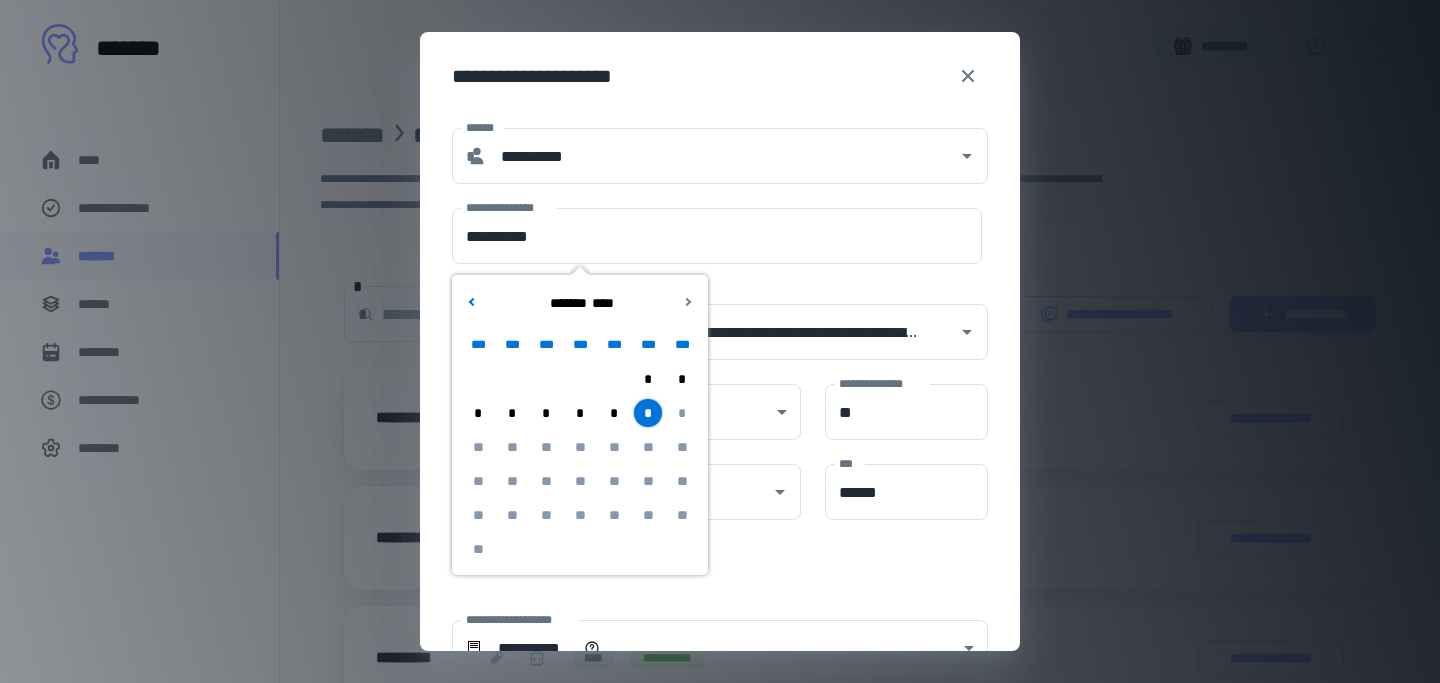click on "*" at bounding box center (580, 413) 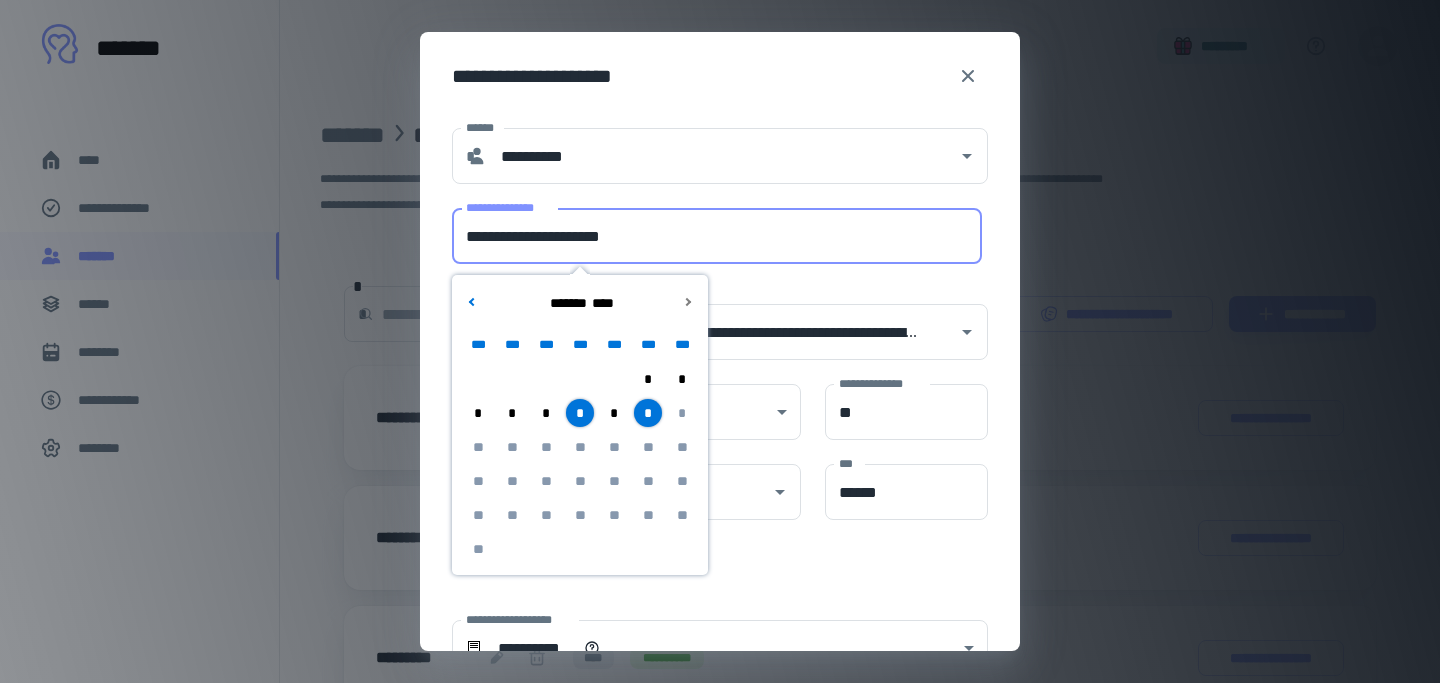 drag, startPoint x: 559, startPoint y: 236, endPoint x: 448, endPoint y: 229, distance: 111.220505 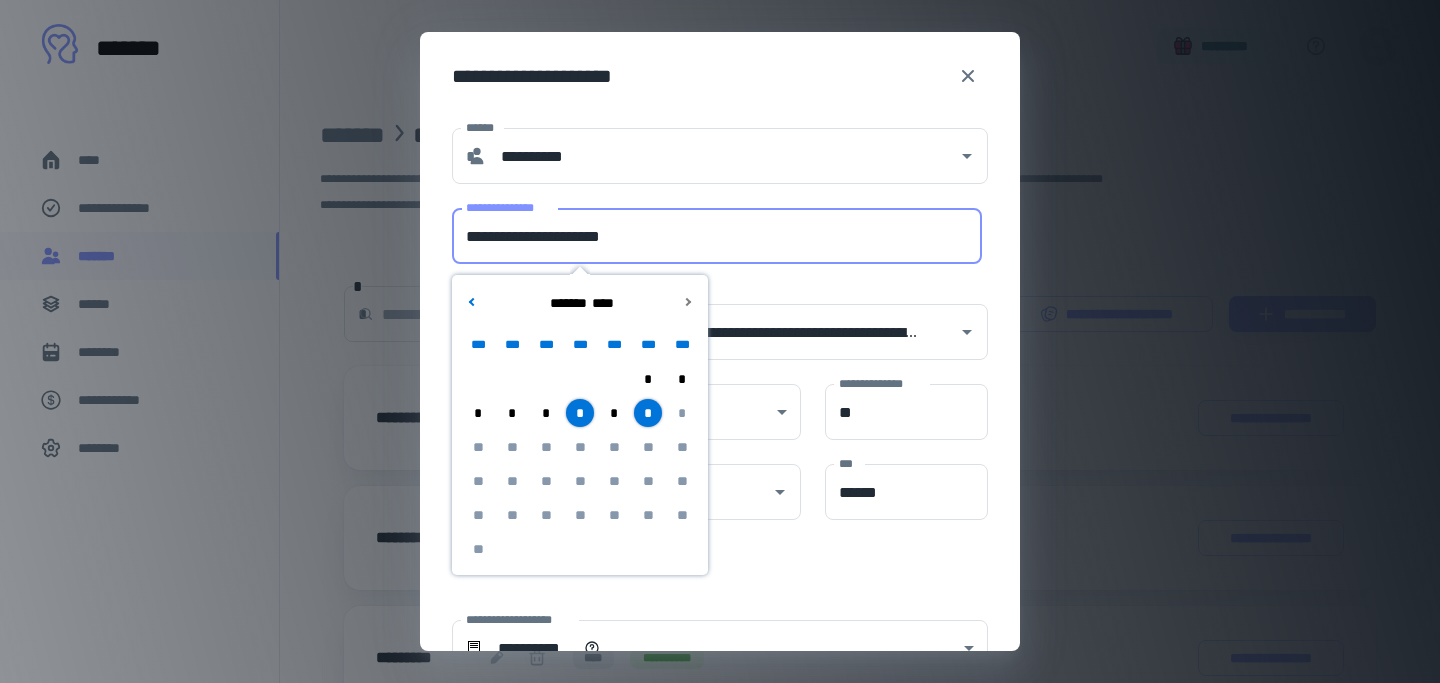 drag, startPoint x: 556, startPoint y: 237, endPoint x: 457, endPoint y: 236, distance: 99.00505 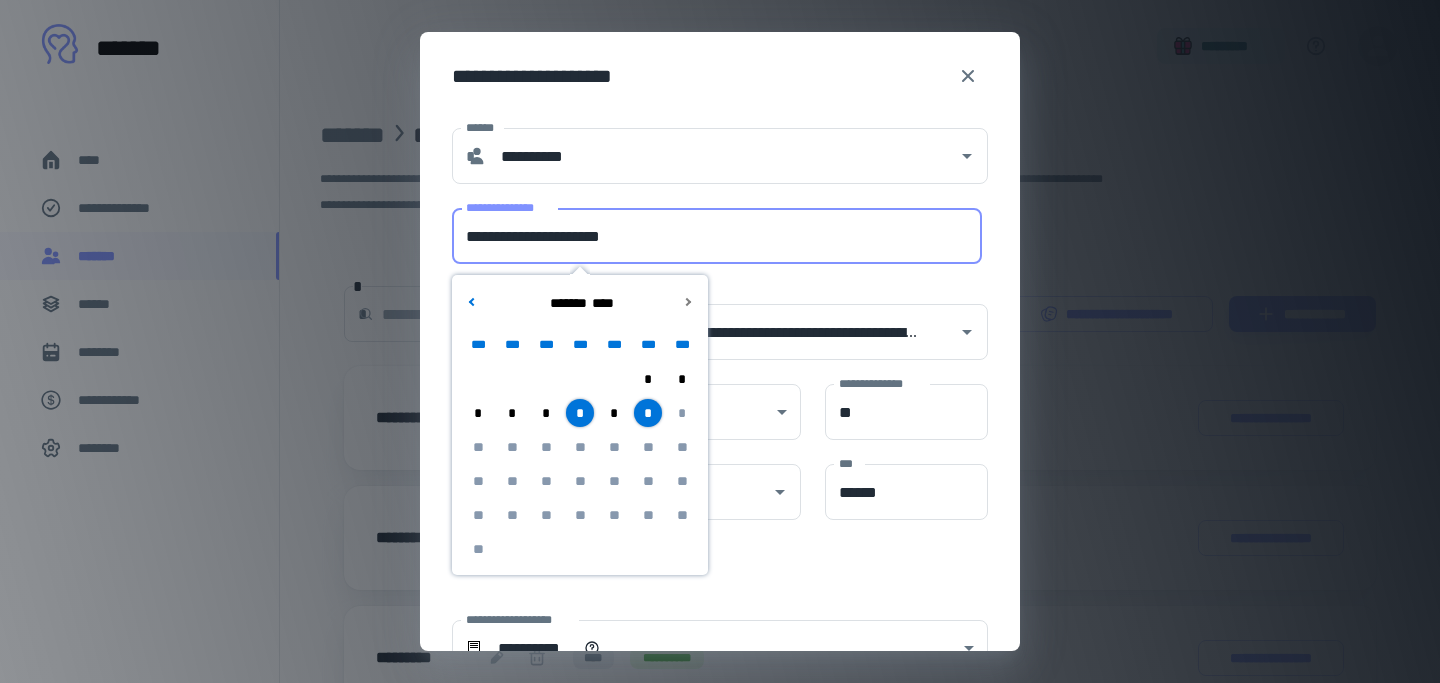 click on "**********" at bounding box center [717, 236] 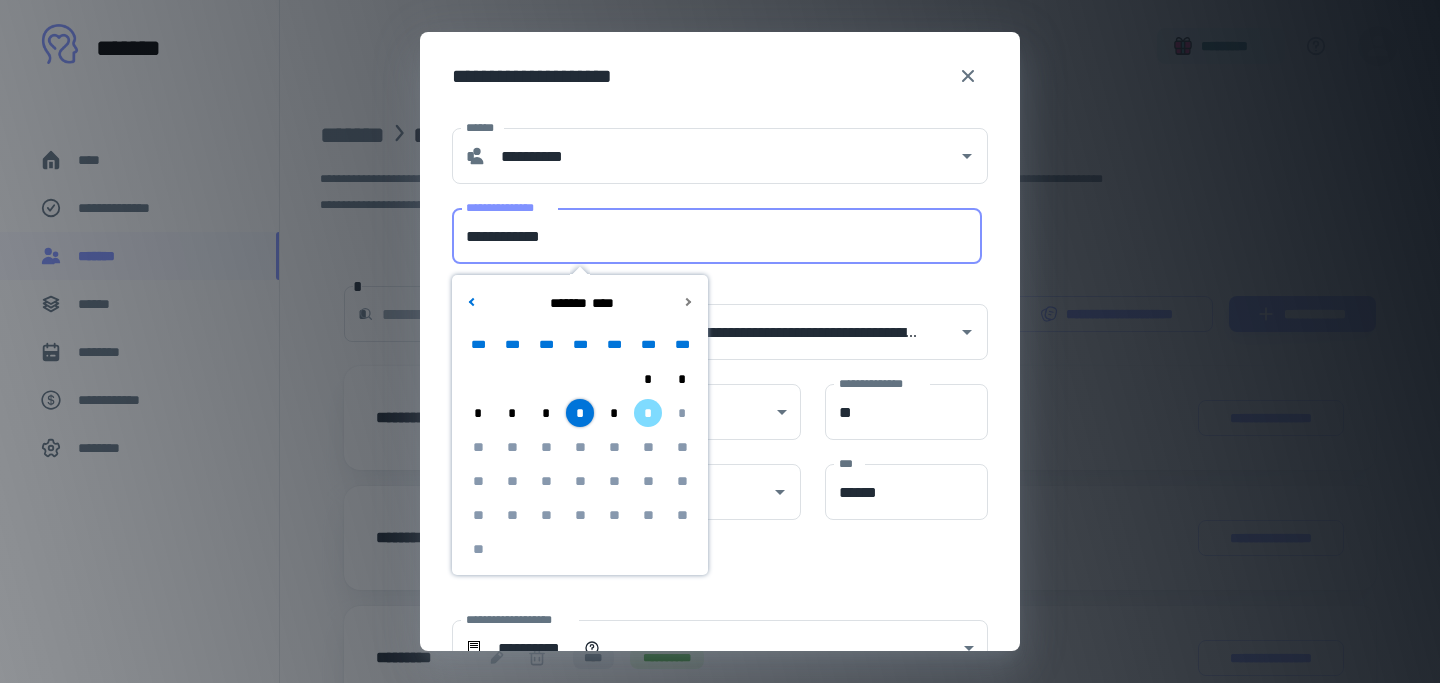 drag, startPoint x: 472, startPoint y: 237, endPoint x: 459, endPoint y: 237, distance: 13 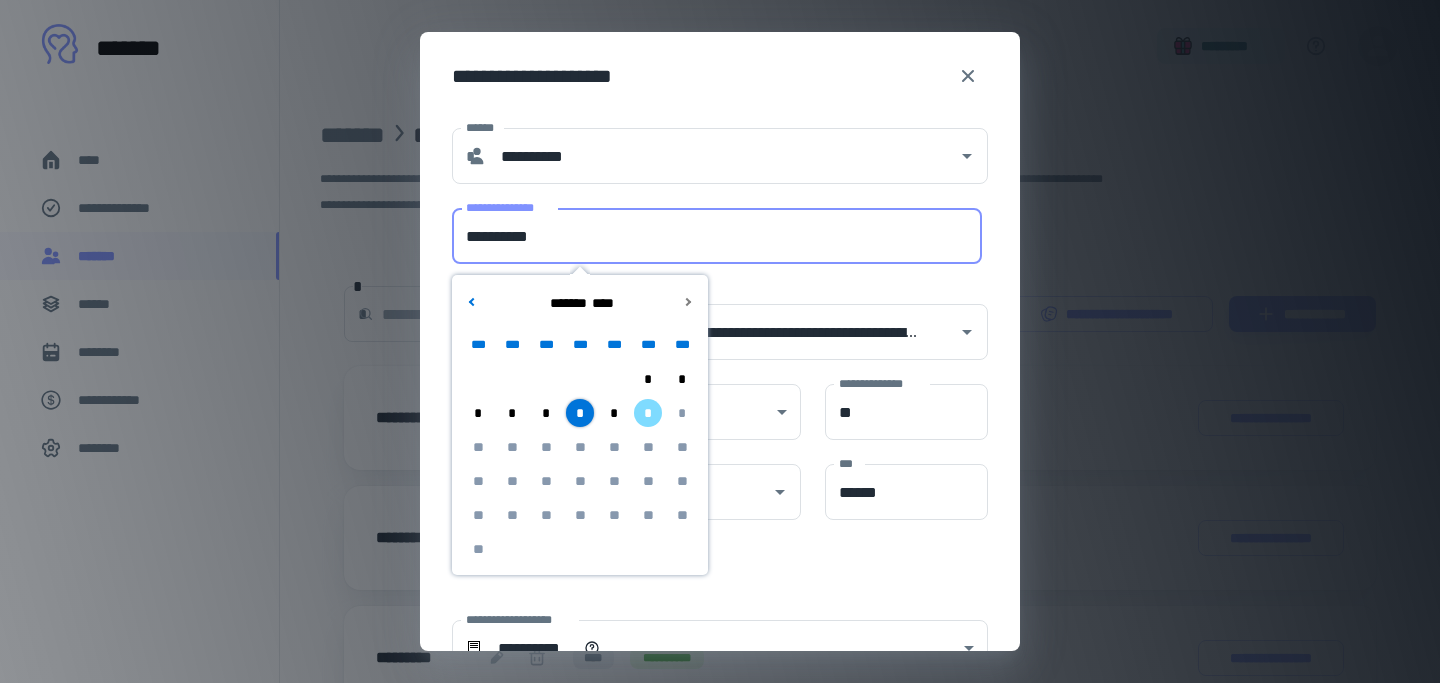 click on "**********" at bounding box center (717, 236) 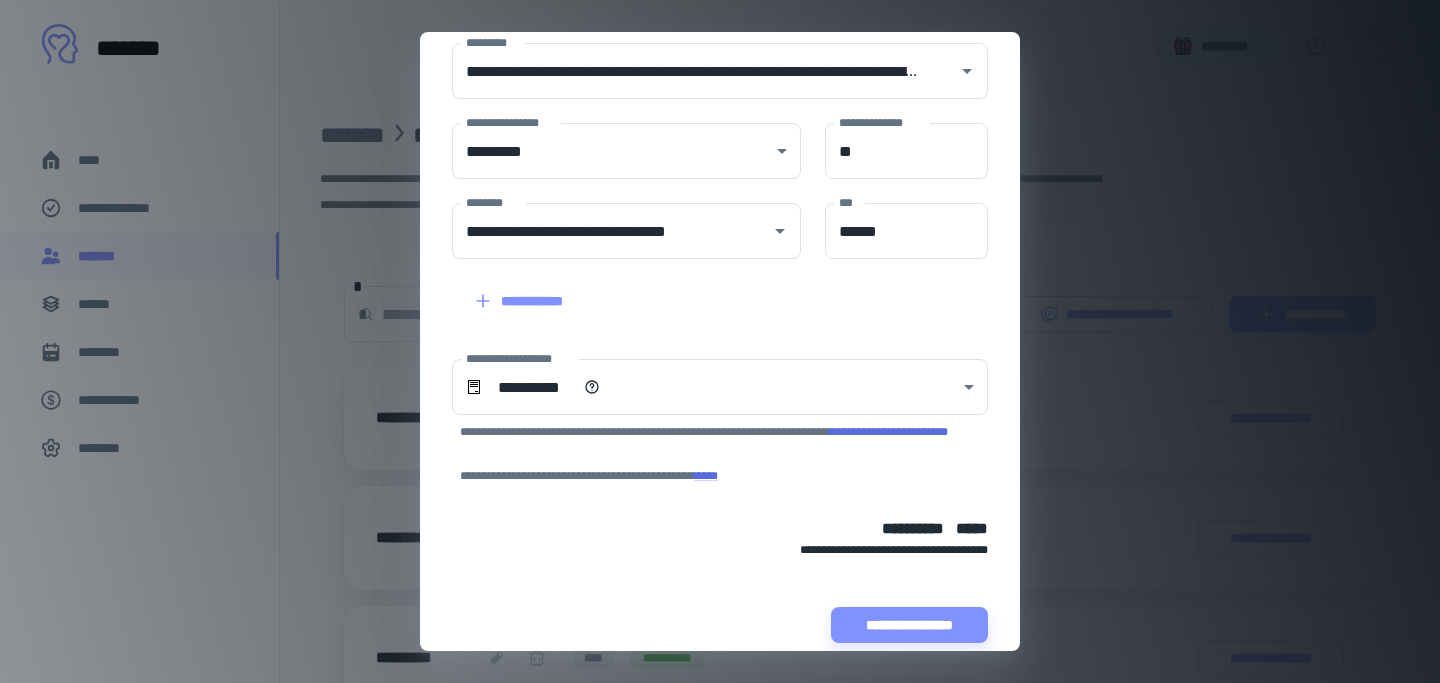 scroll, scrollTop: 285, scrollLeft: 0, axis: vertical 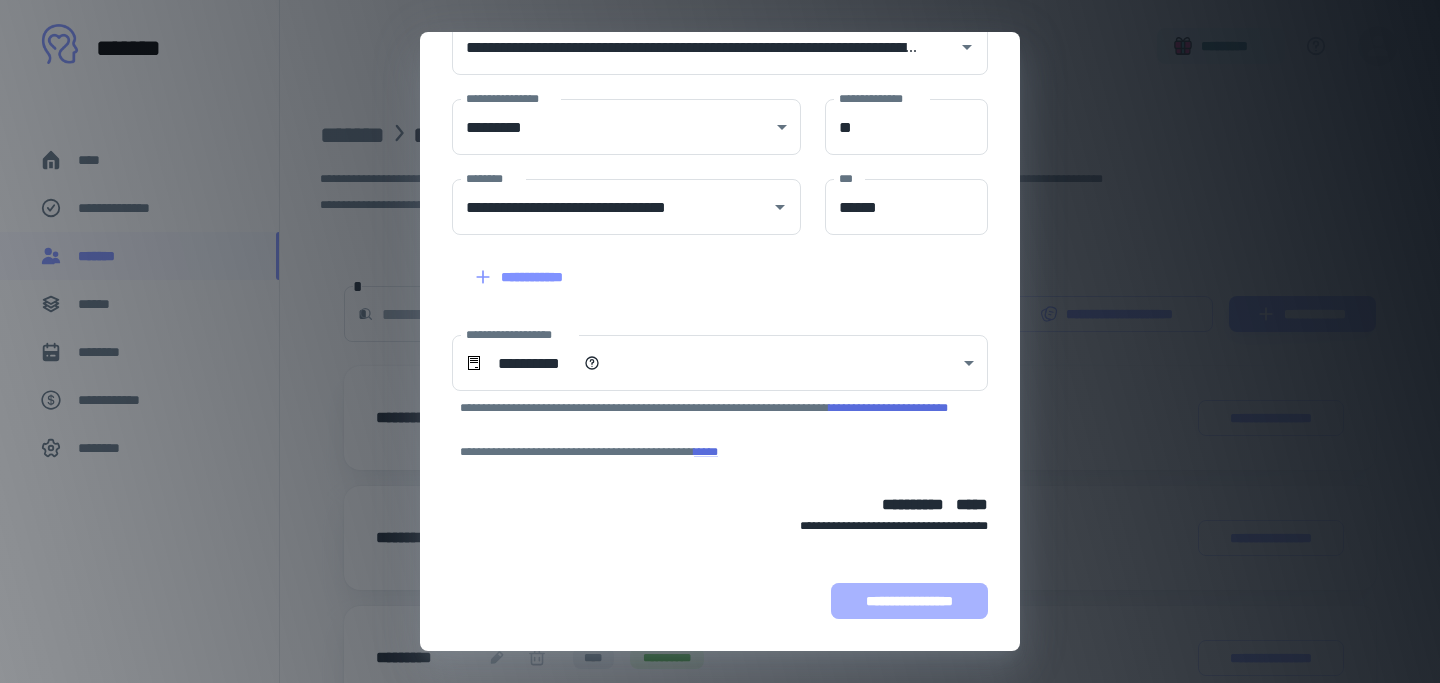 click on "**********" at bounding box center (909, 601) 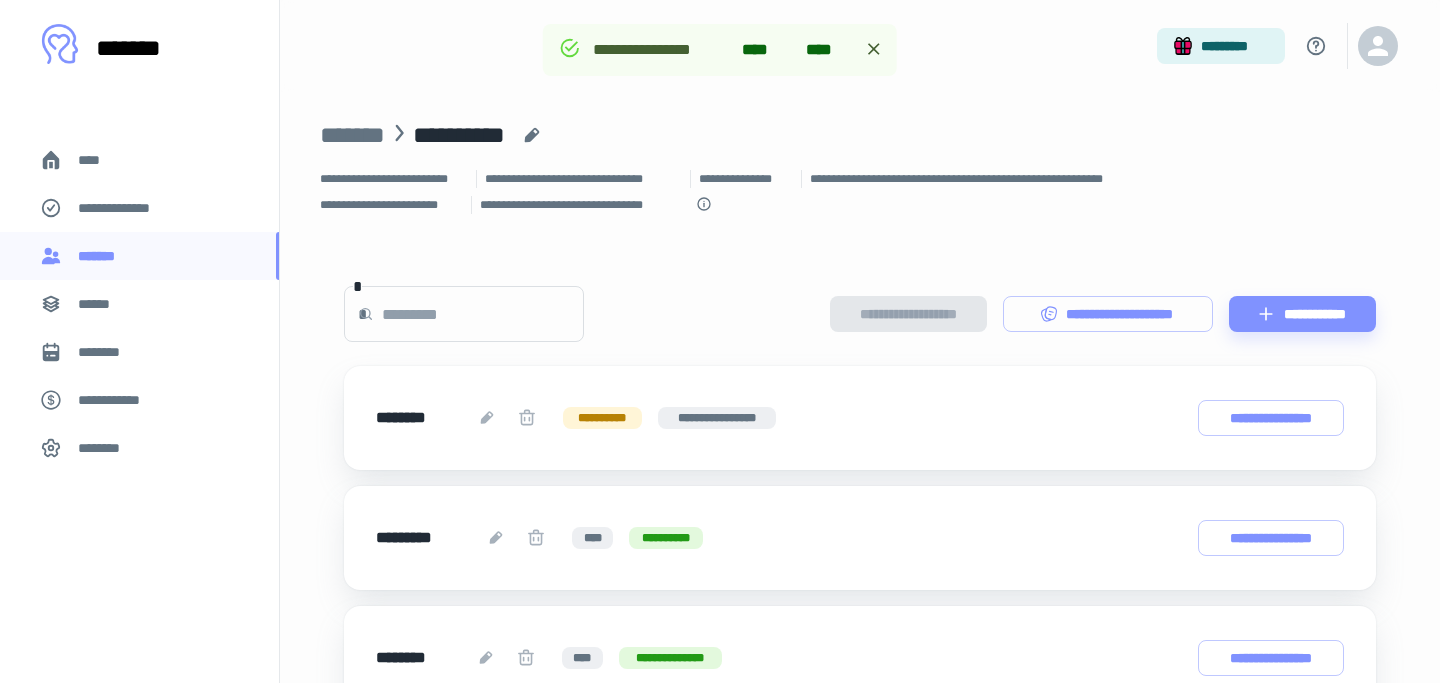 scroll, scrollTop: 411, scrollLeft: 0, axis: vertical 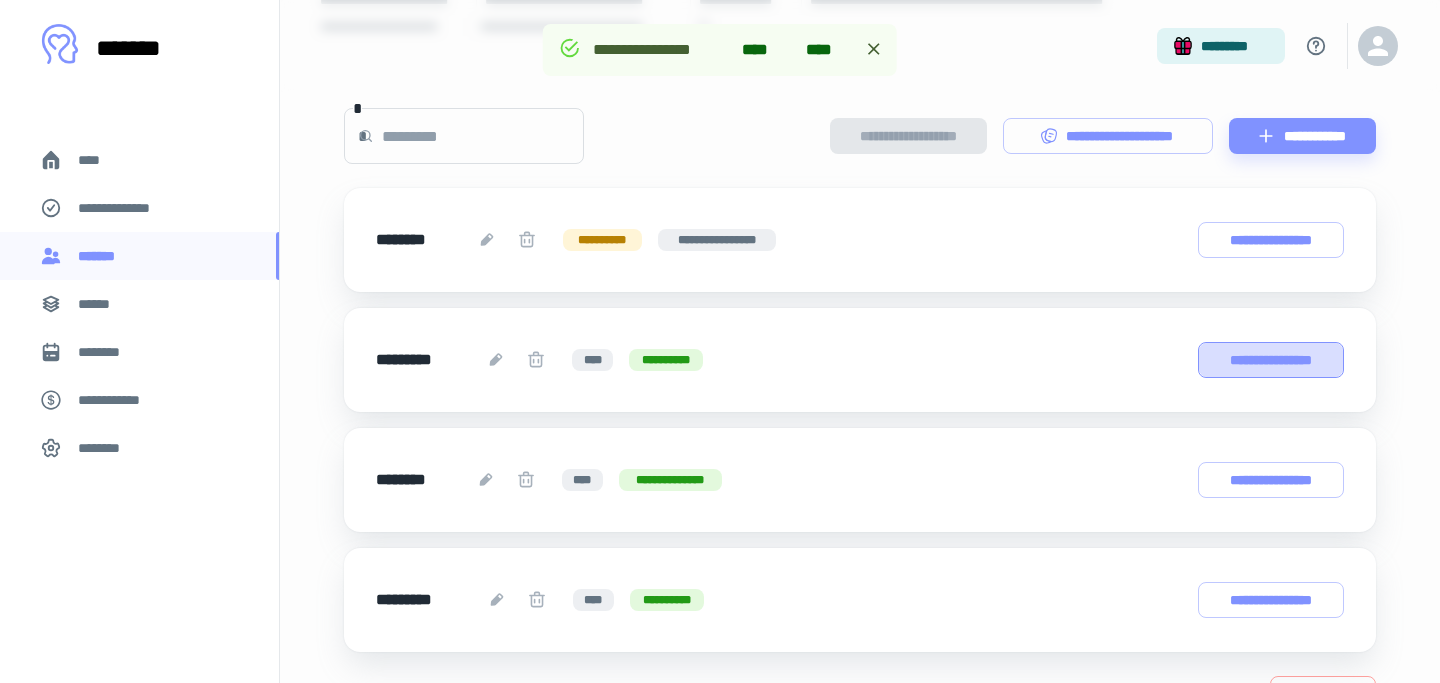 click on "**********" at bounding box center (1271, 360) 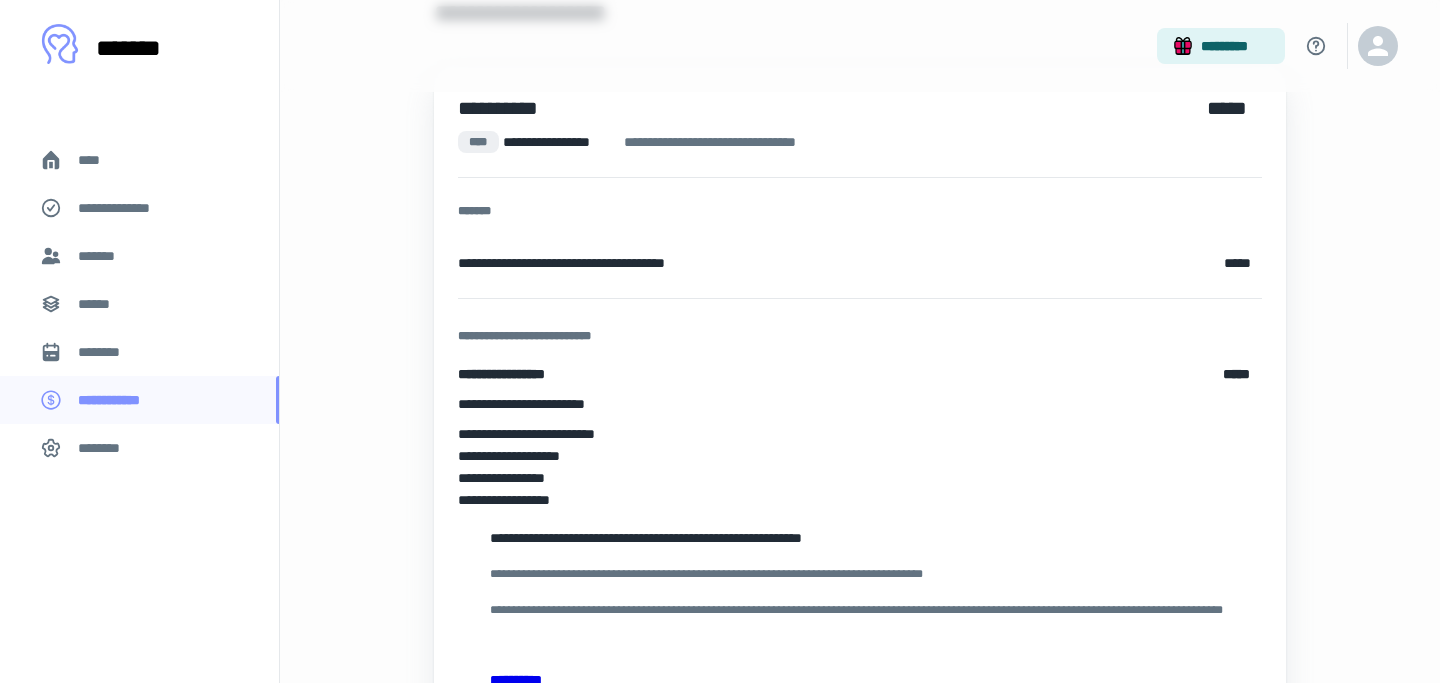 scroll, scrollTop: 166, scrollLeft: 0, axis: vertical 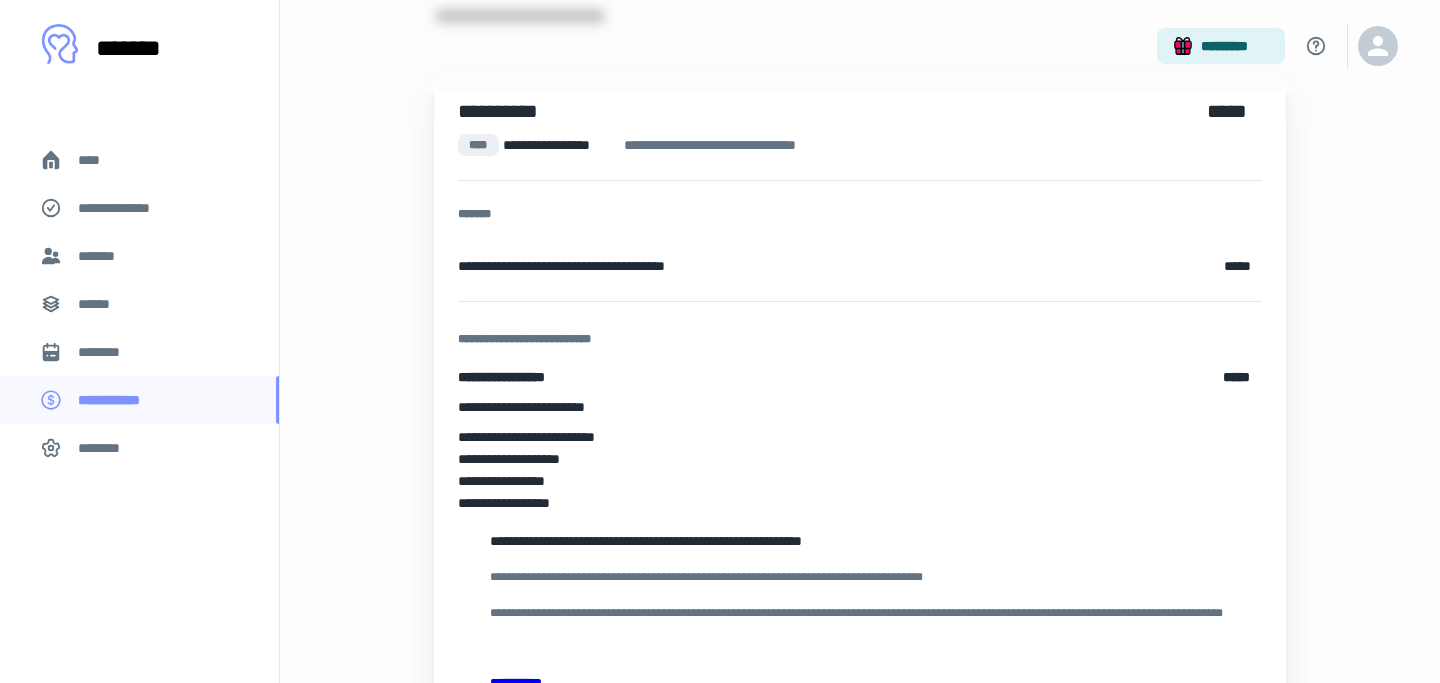 click on "******" at bounding box center (139, 304) 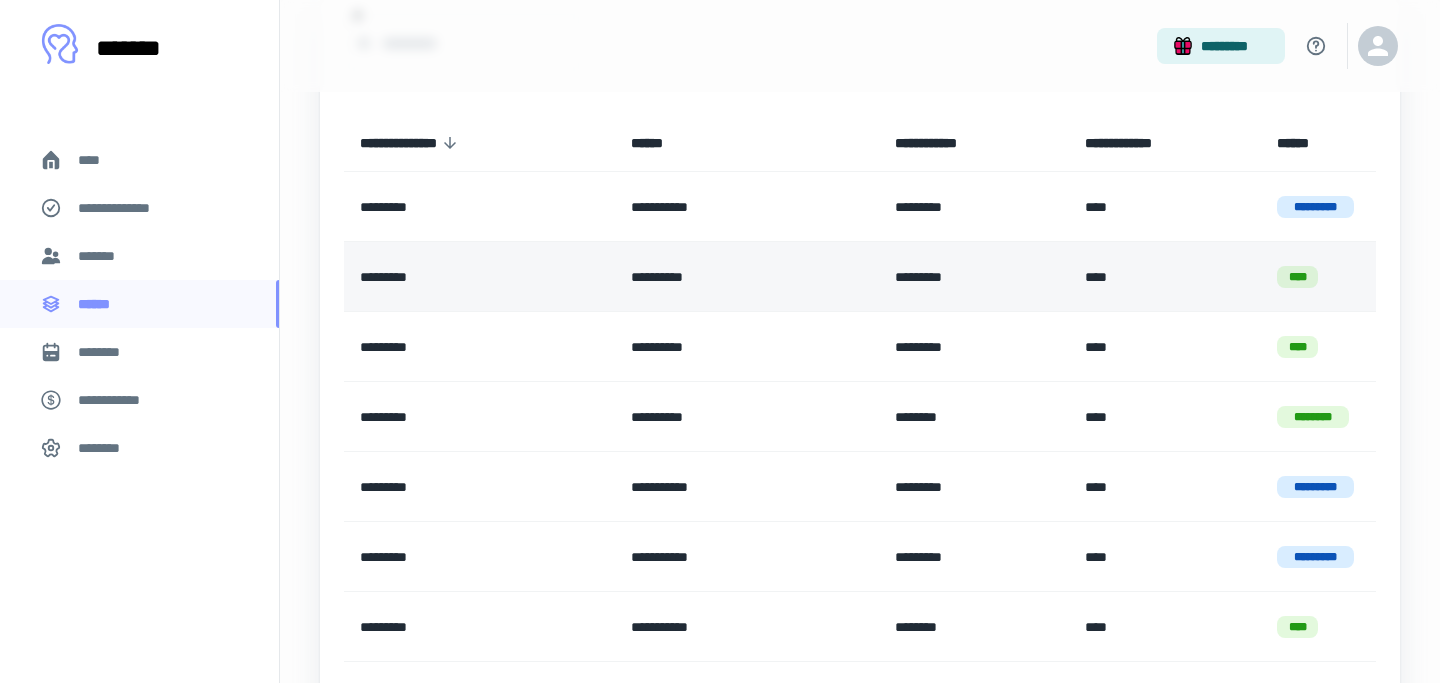 scroll, scrollTop: 194, scrollLeft: 0, axis: vertical 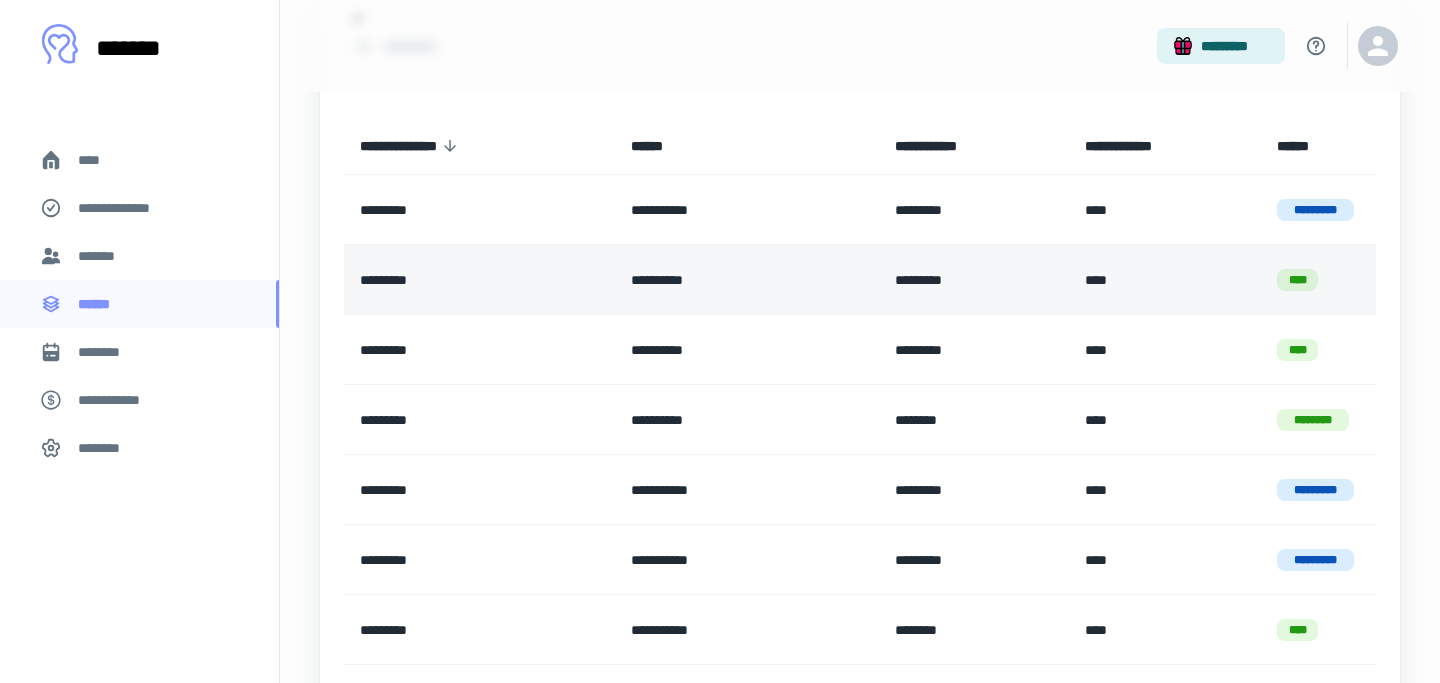 click on "*********" at bounding box center [973, 280] 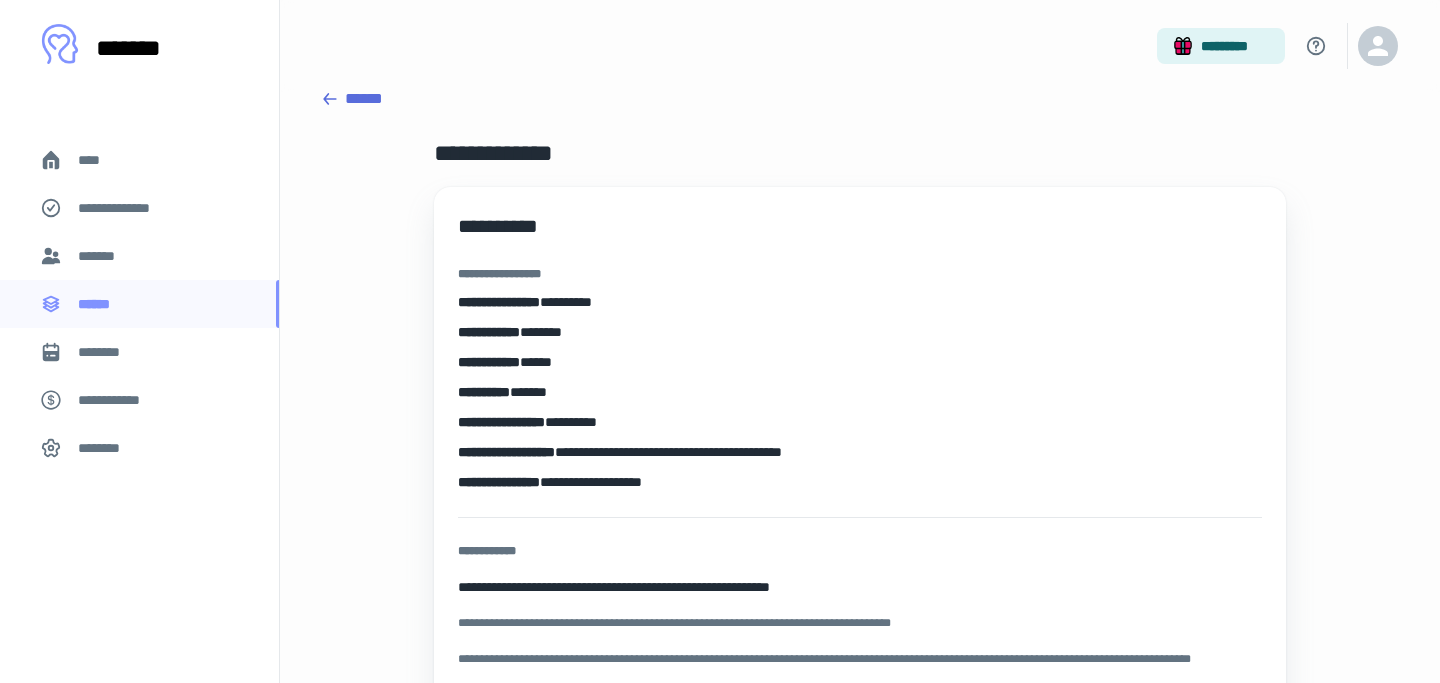 scroll, scrollTop: 0, scrollLeft: 0, axis: both 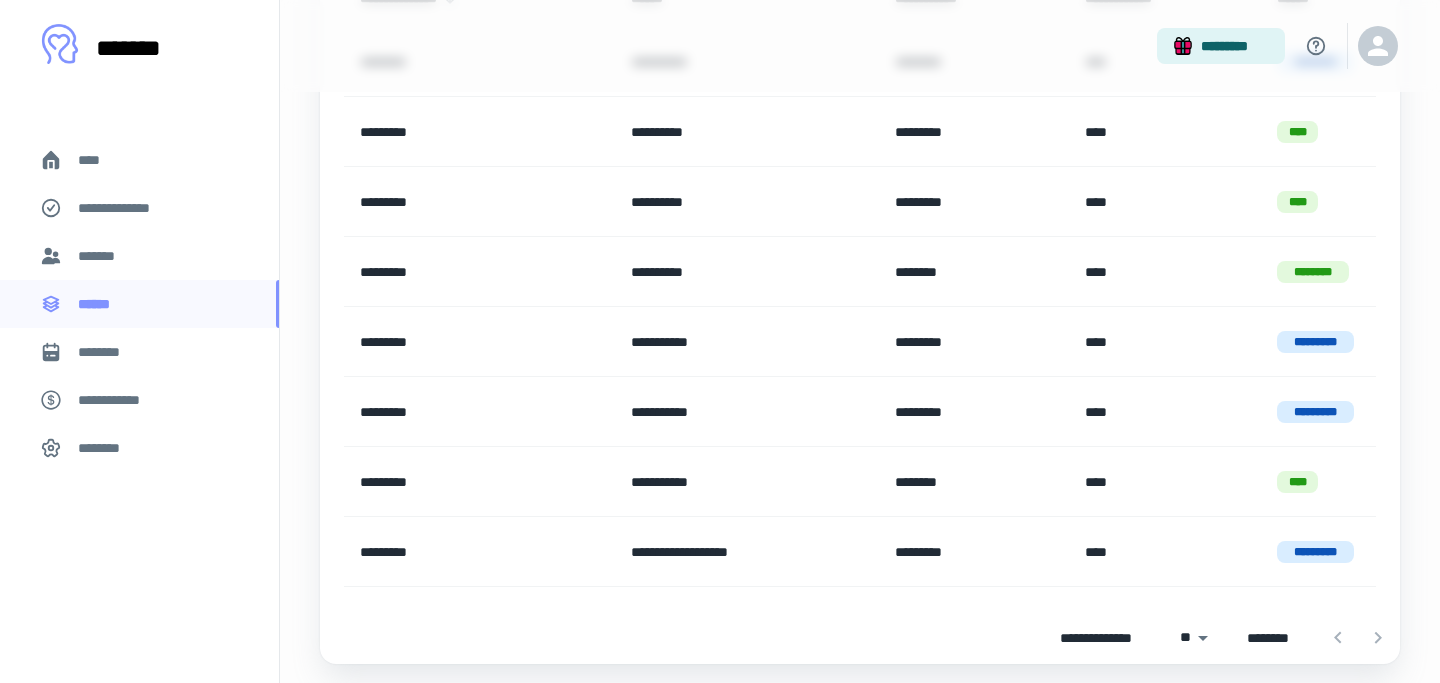 click on "****" at bounding box center [139, 160] 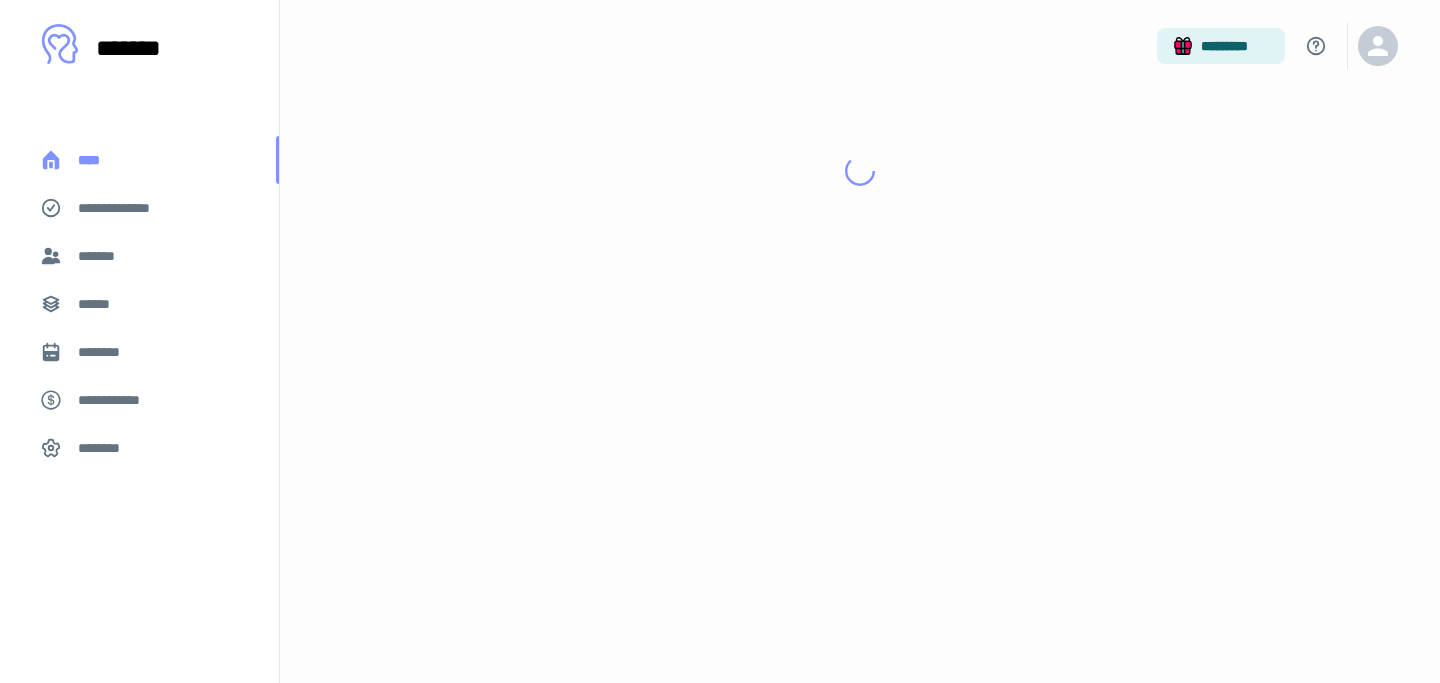 scroll, scrollTop: 0, scrollLeft: 0, axis: both 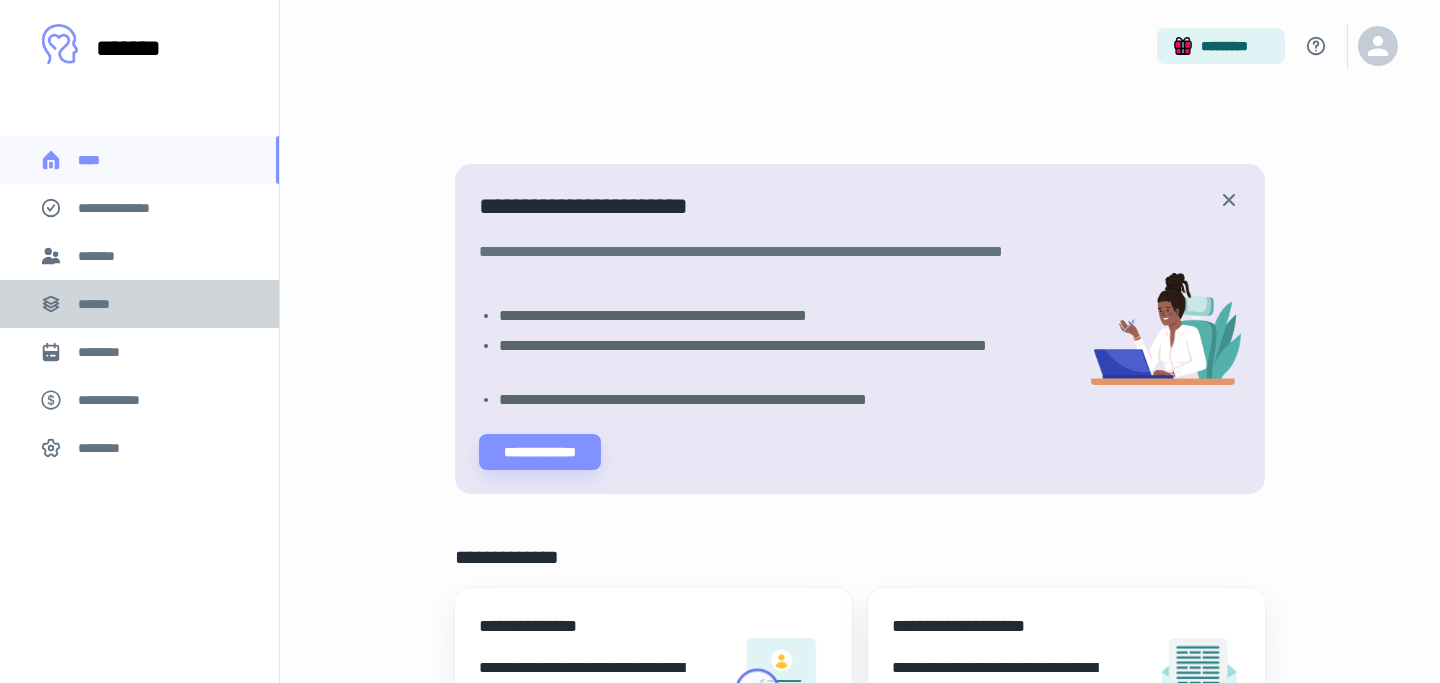 click on "******" at bounding box center (100, 304) 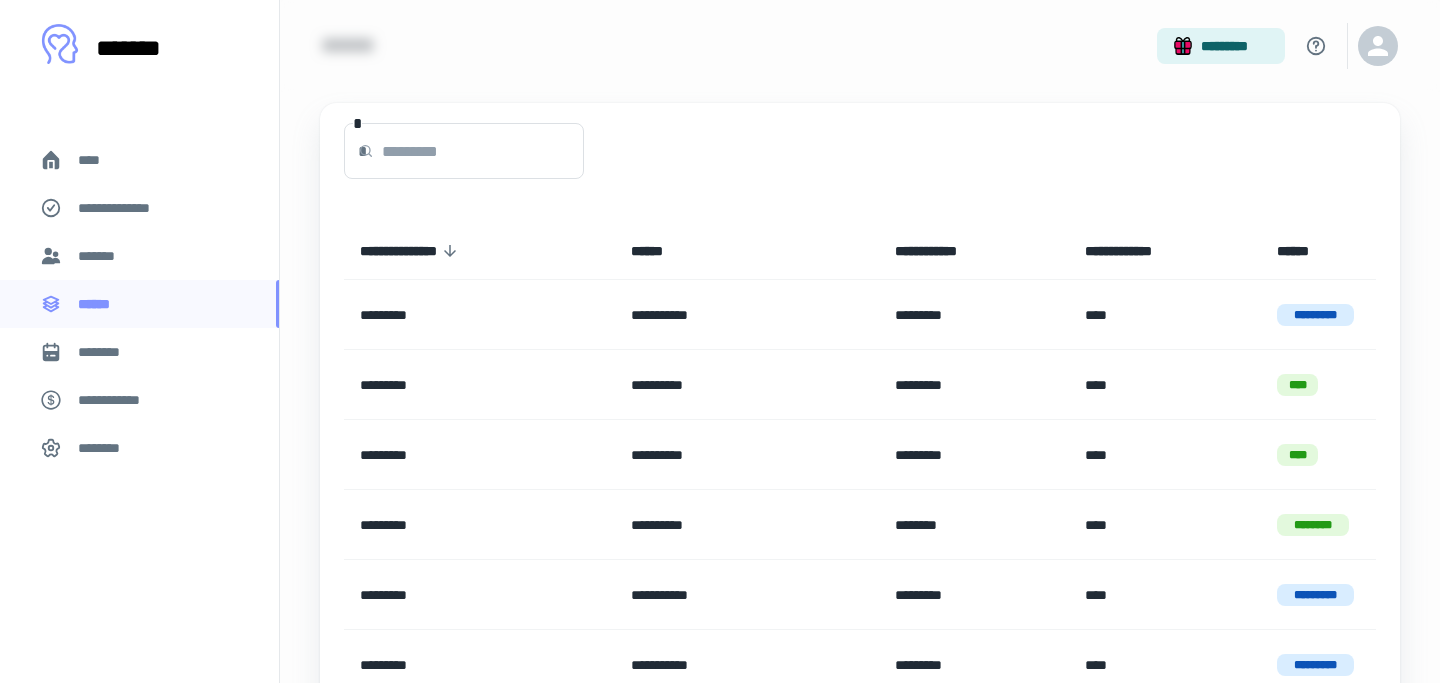scroll, scrollTop: 75, scrollLeft: 0, axis: vertical 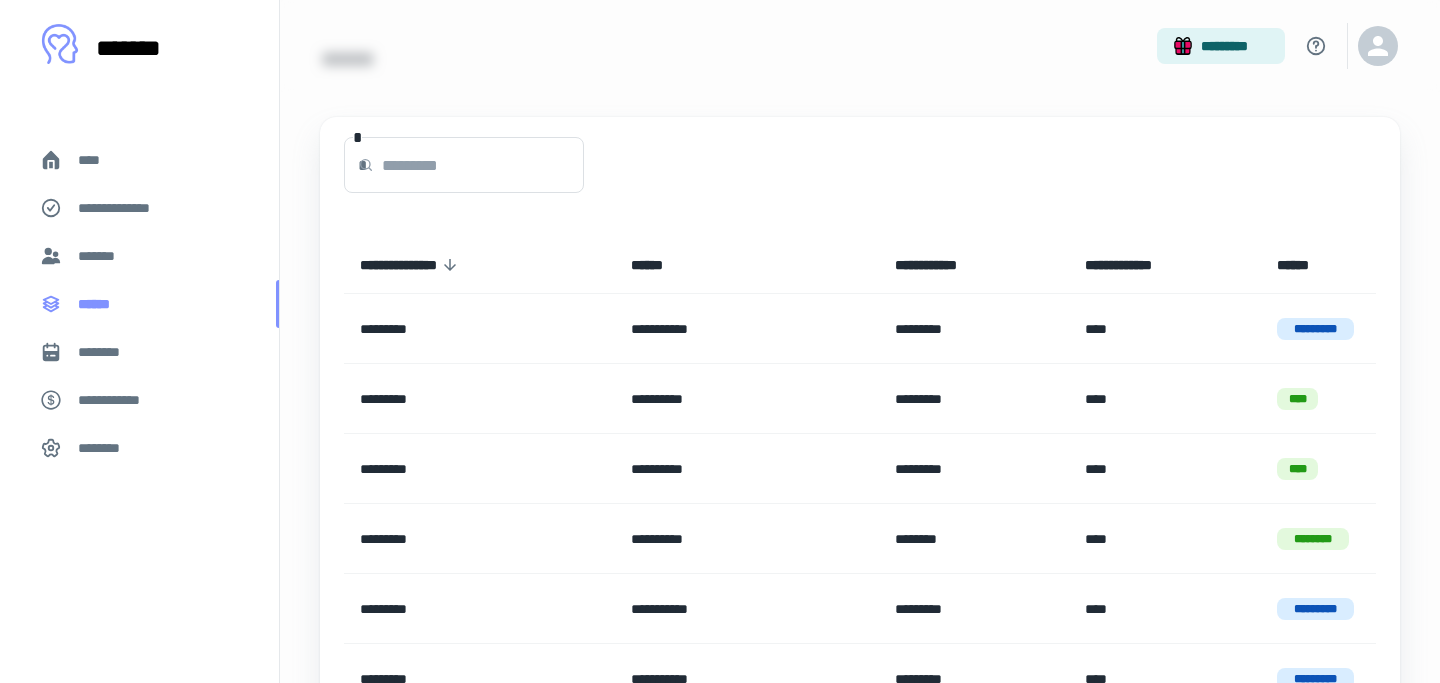 click on "******" at bounding box center [100, 304] 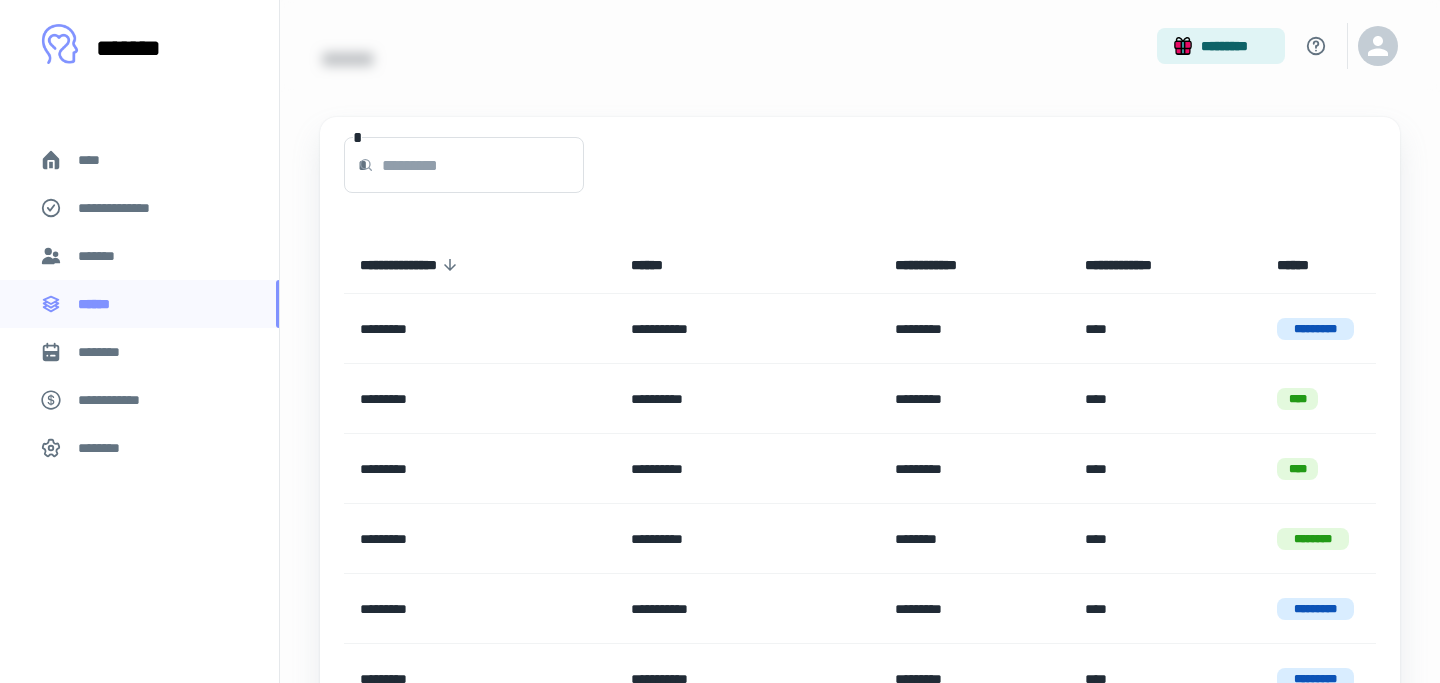 click on "*******" at bounding box center [100, 256] 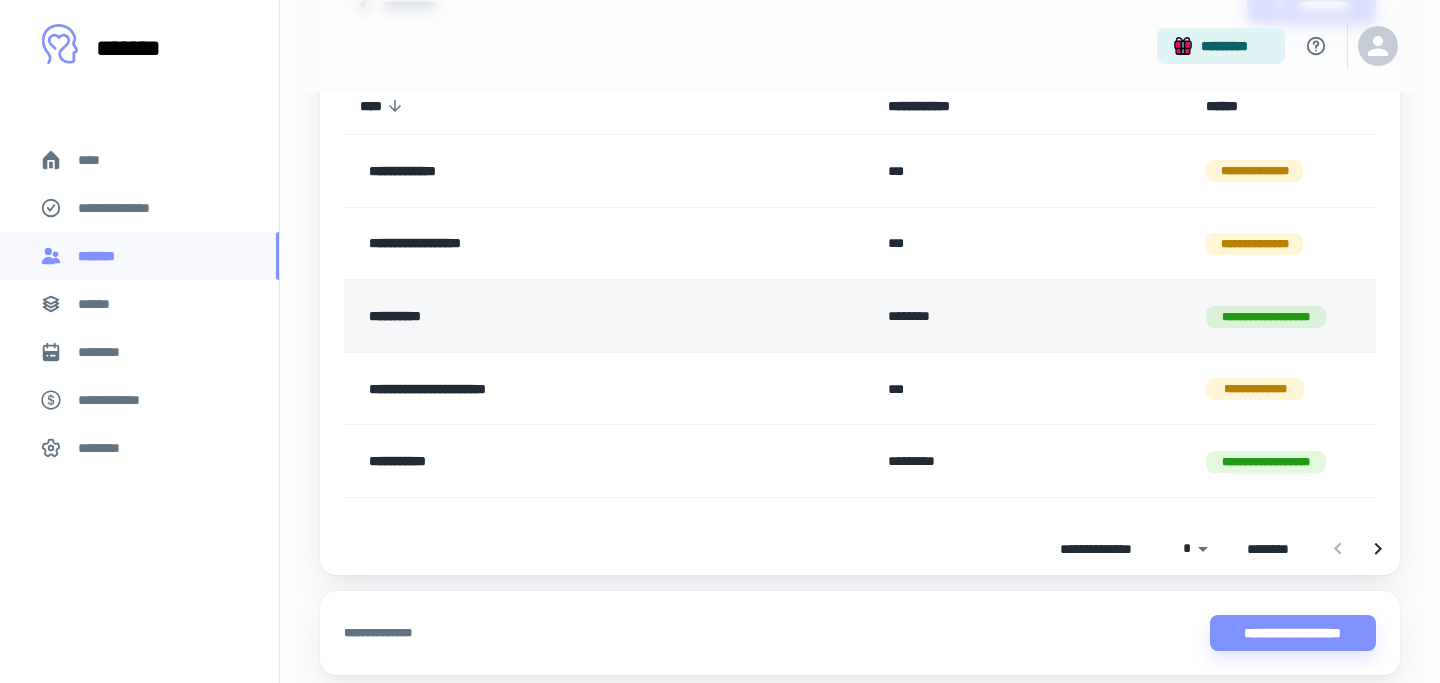 scroll, scrollTop: 236, scrollLeft: 0, axis: vertical 